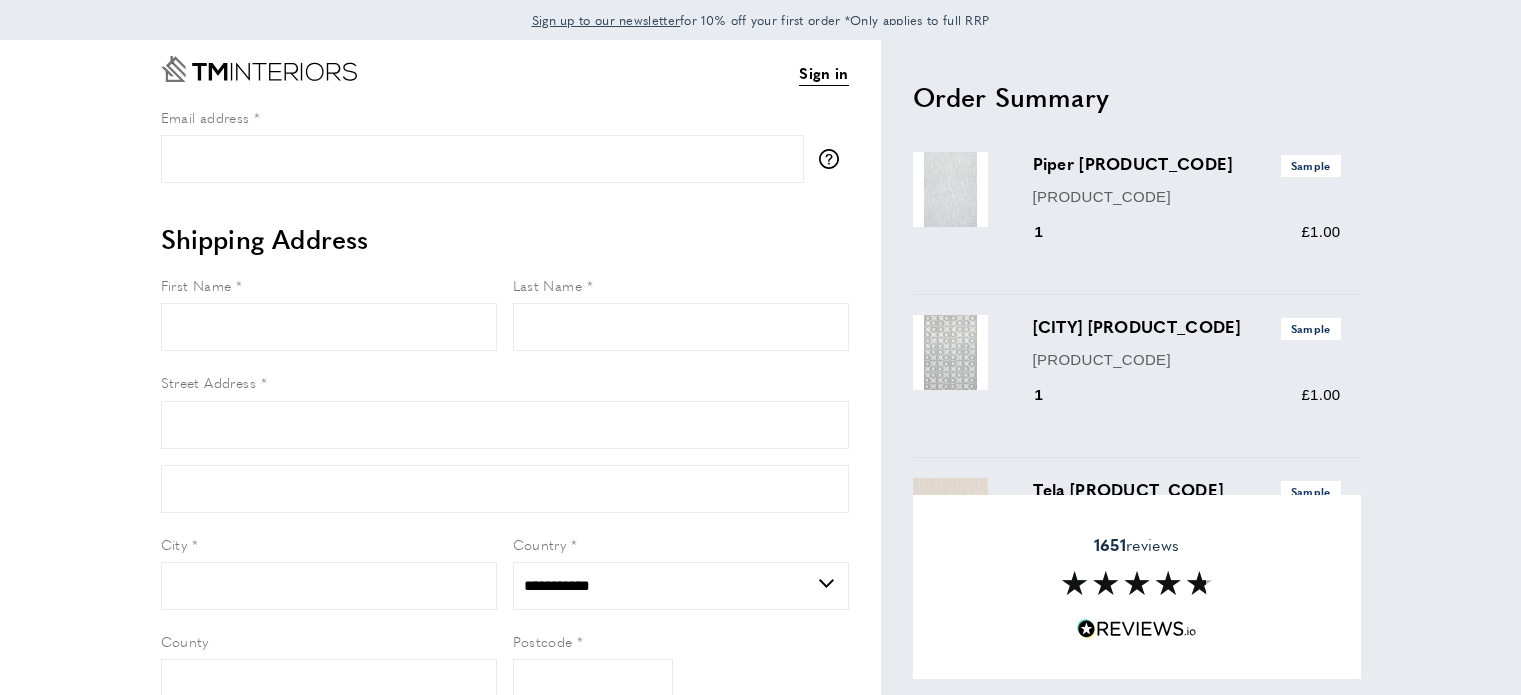 select on "**" 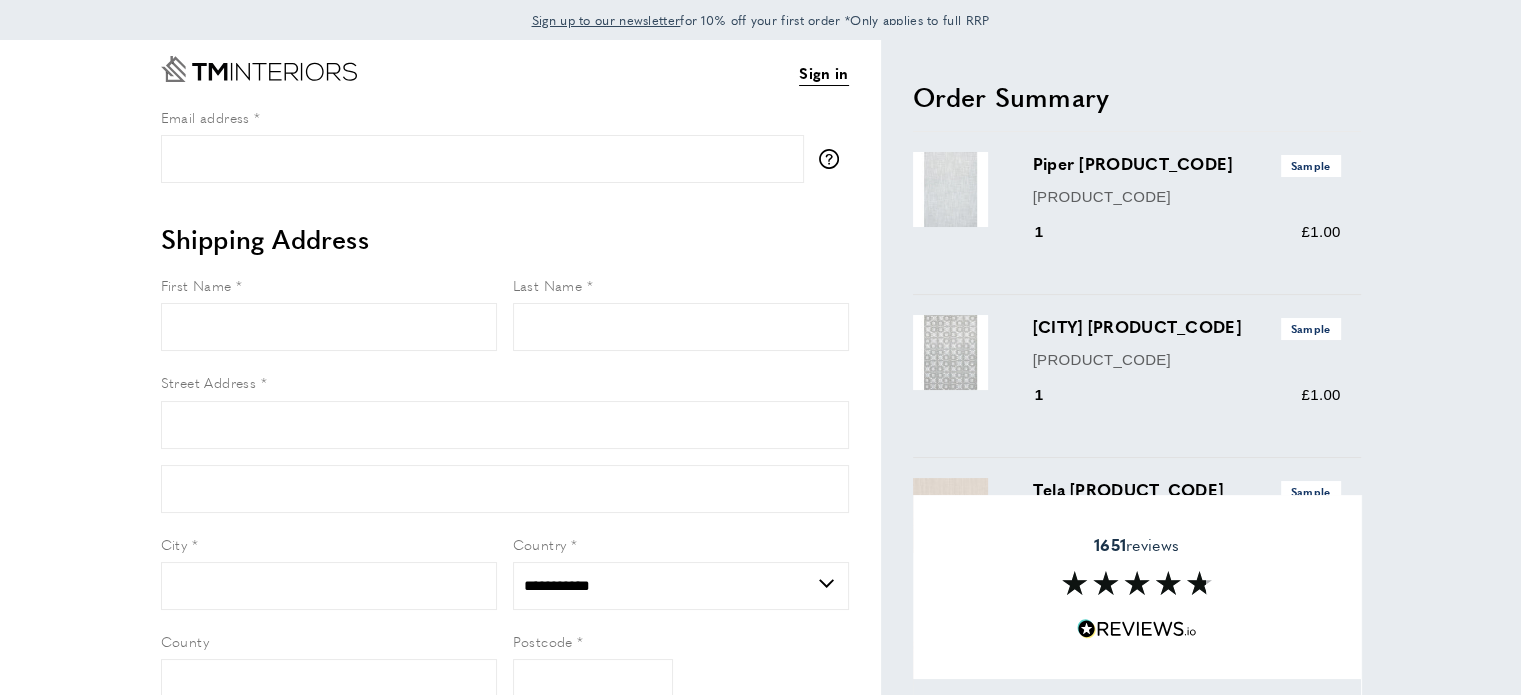 scroll, scrollTop: 0, scrollLeft: 0, axis: both 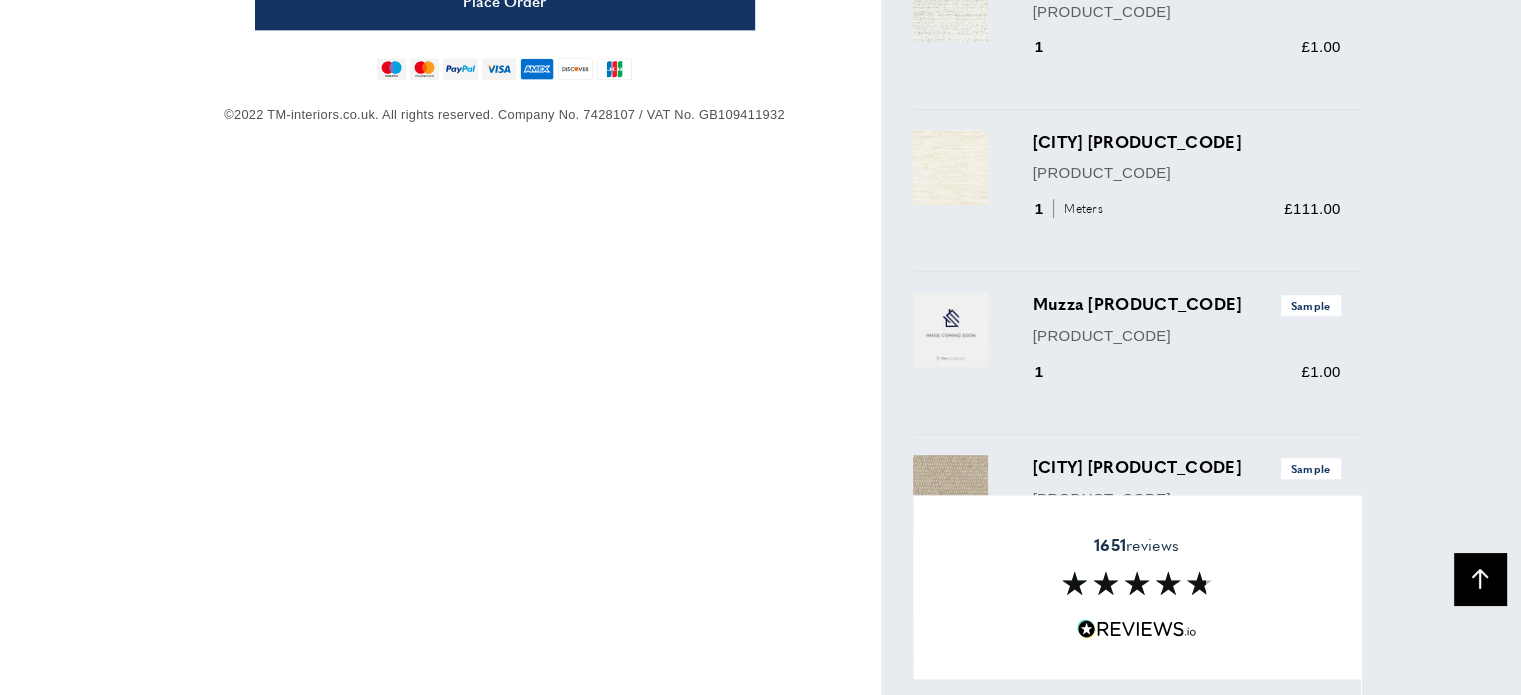 click on "[PRODUCT_CODE]" at bounding box center (1187, 173) 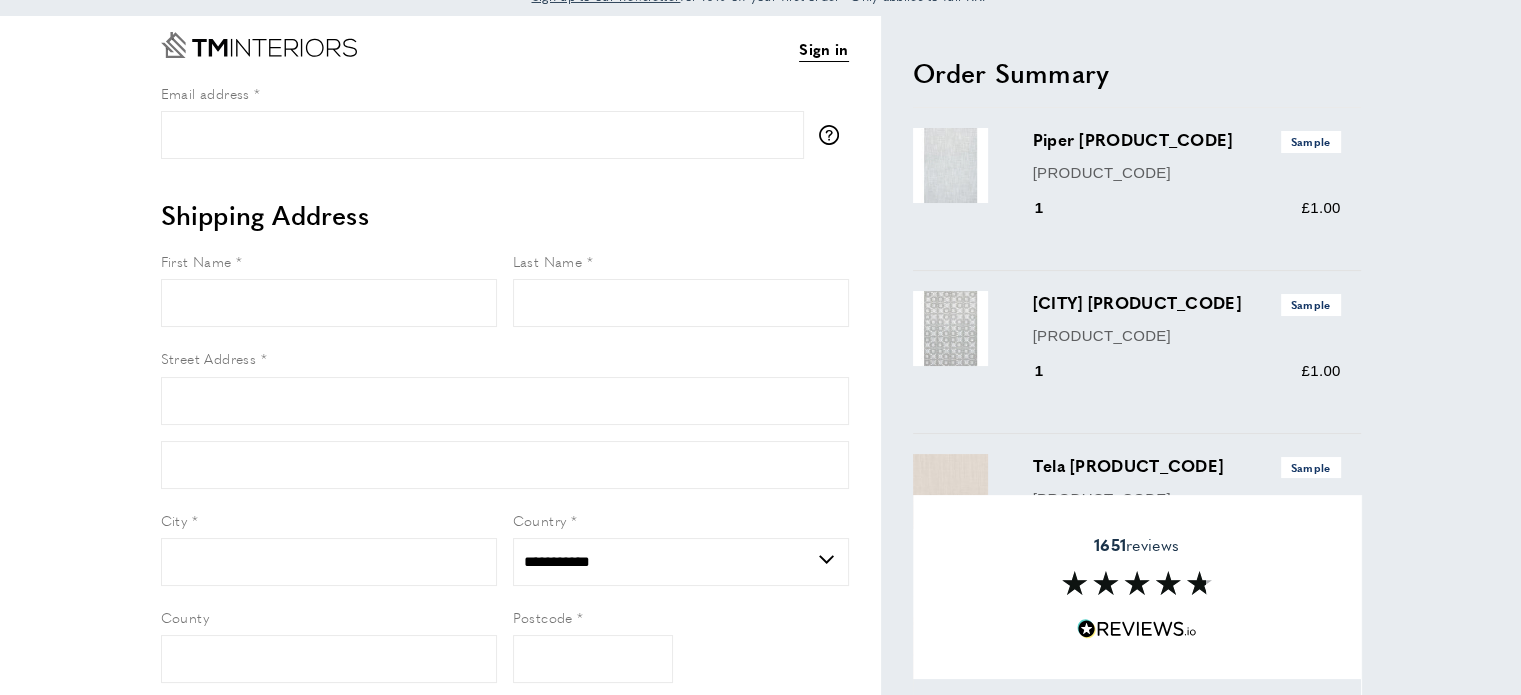 scroll, scrollTop: 0, scrollLeft: 0, axis: both 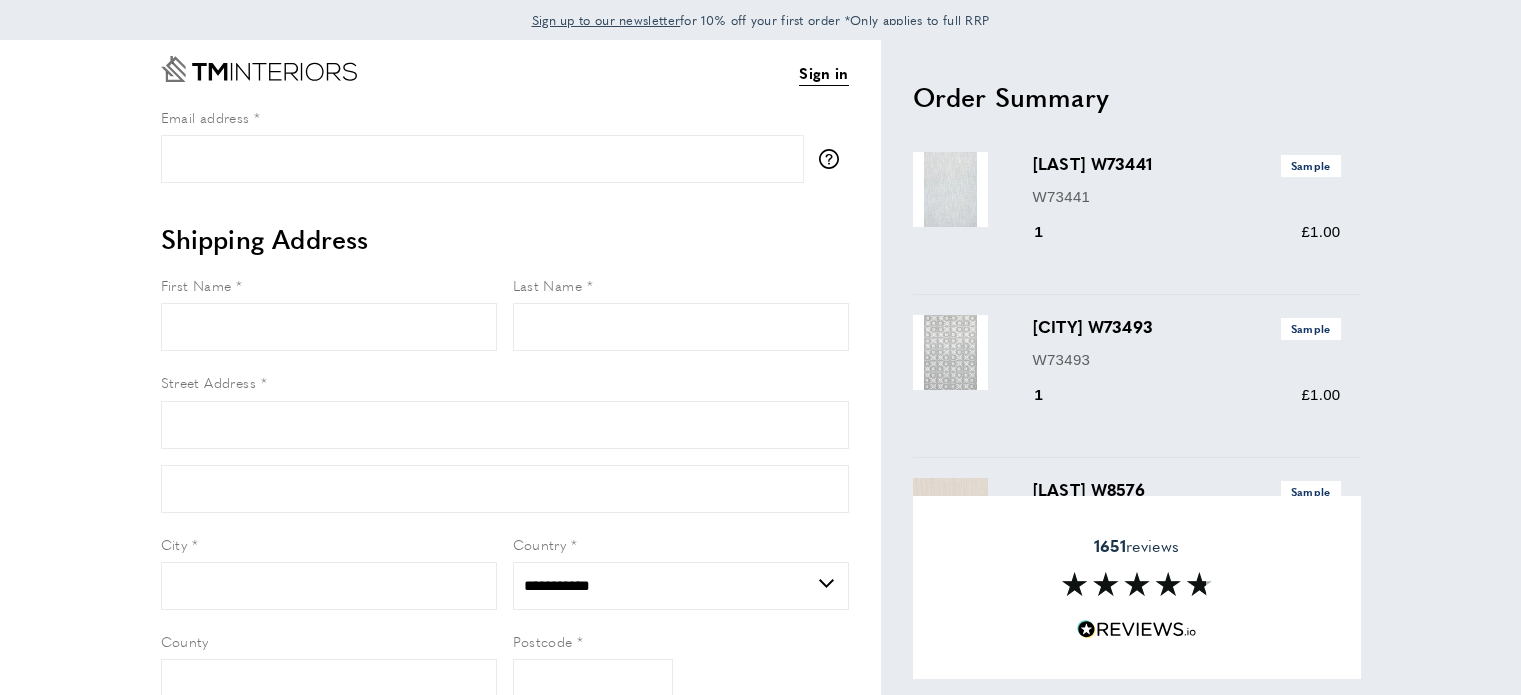 select on "**" 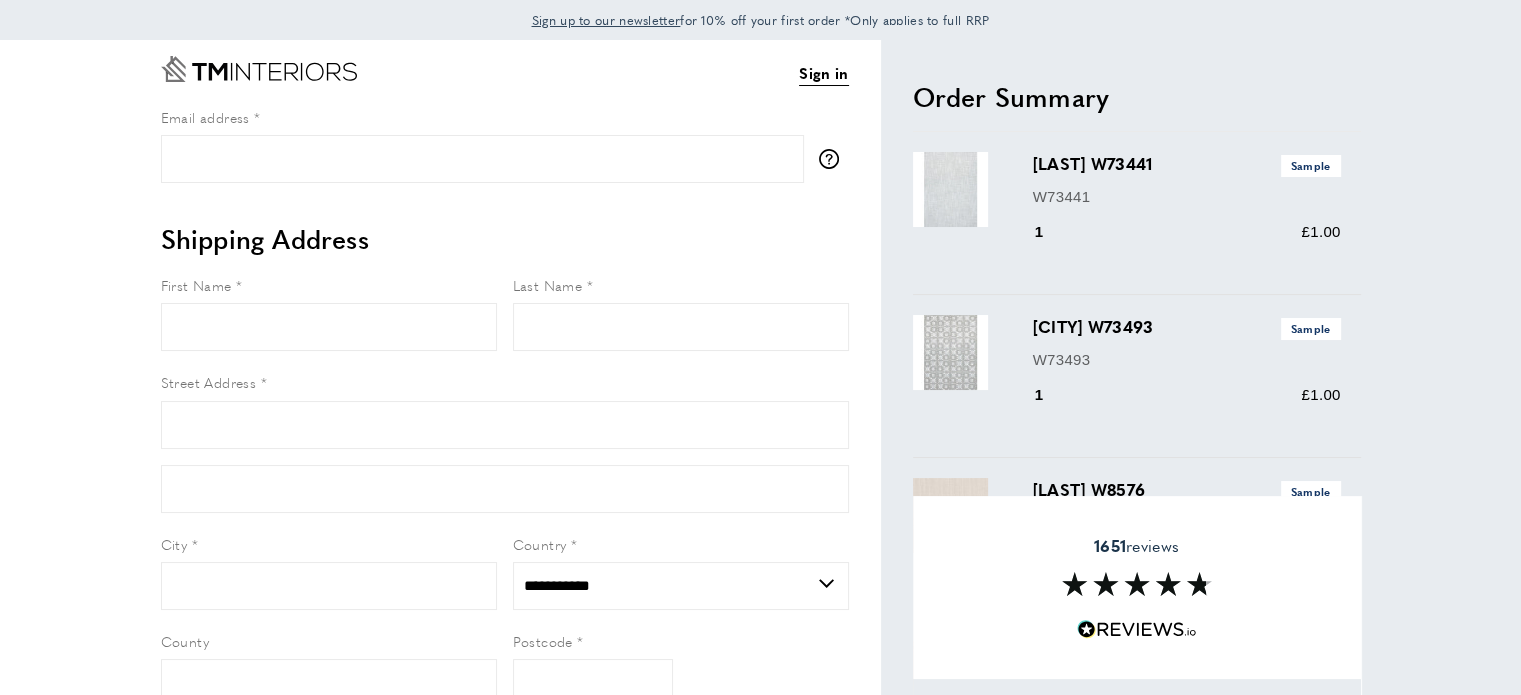 scroll, scrollTop: 0, scrollLeft: 0, axis: both 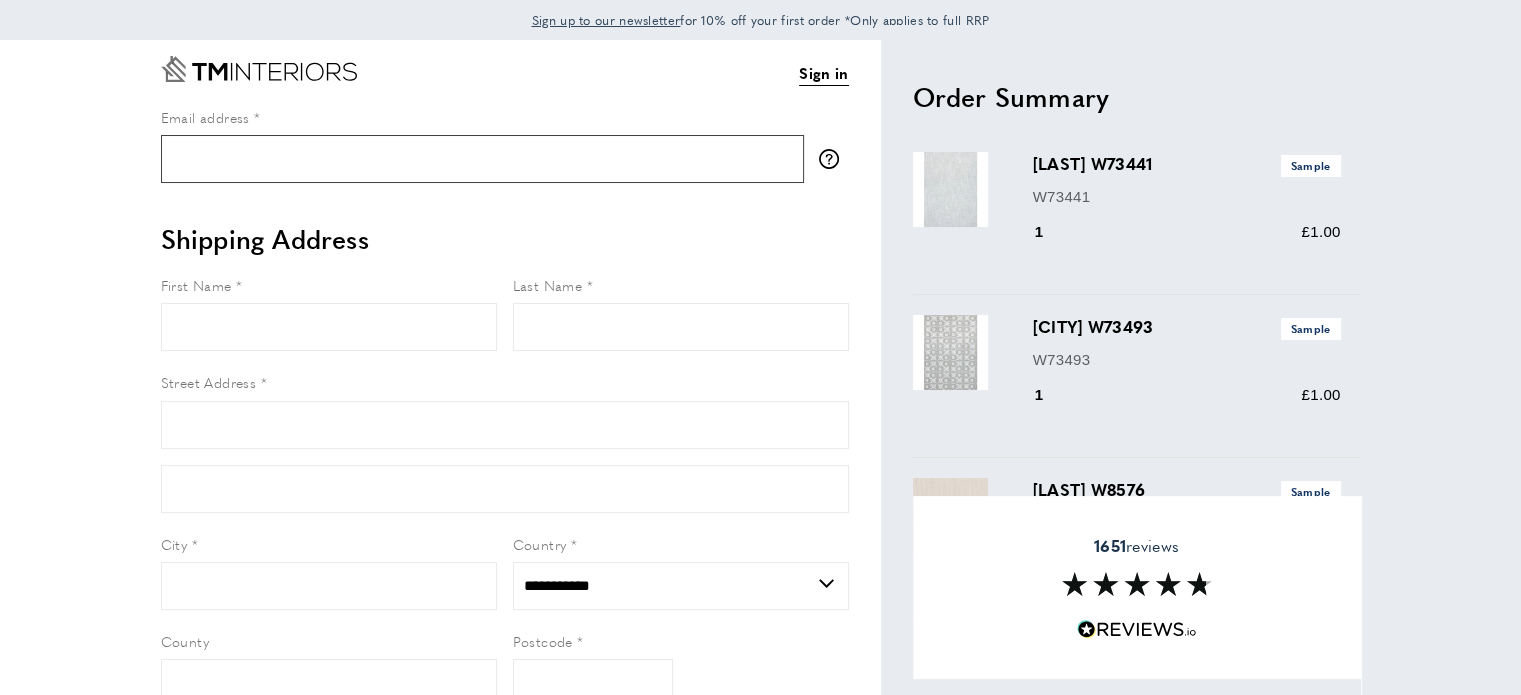 click on "Email address" at bounding box center (482, 159) 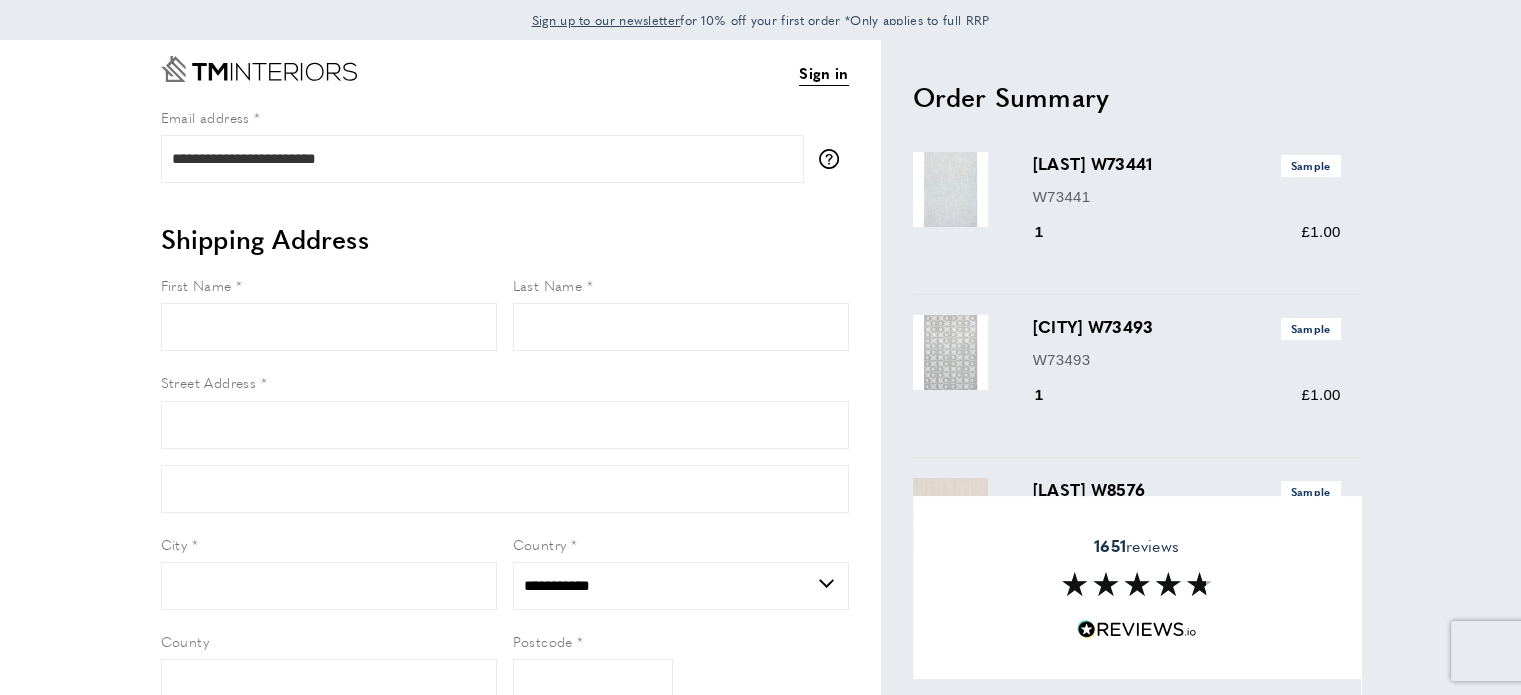 click on "Shipping Address" at bounding box center [505, 239] 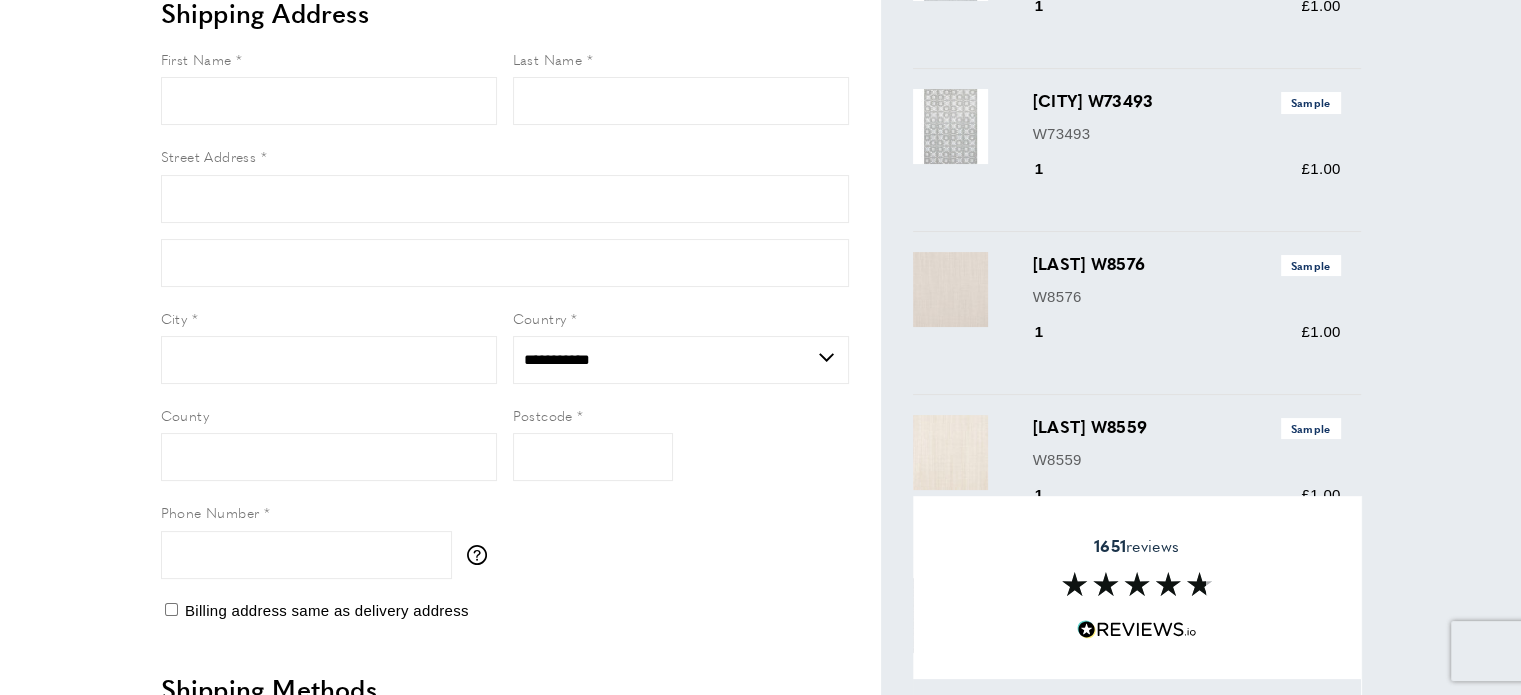 scroll, scrollTop: 228, scrollLeft: 0, axis: vertical 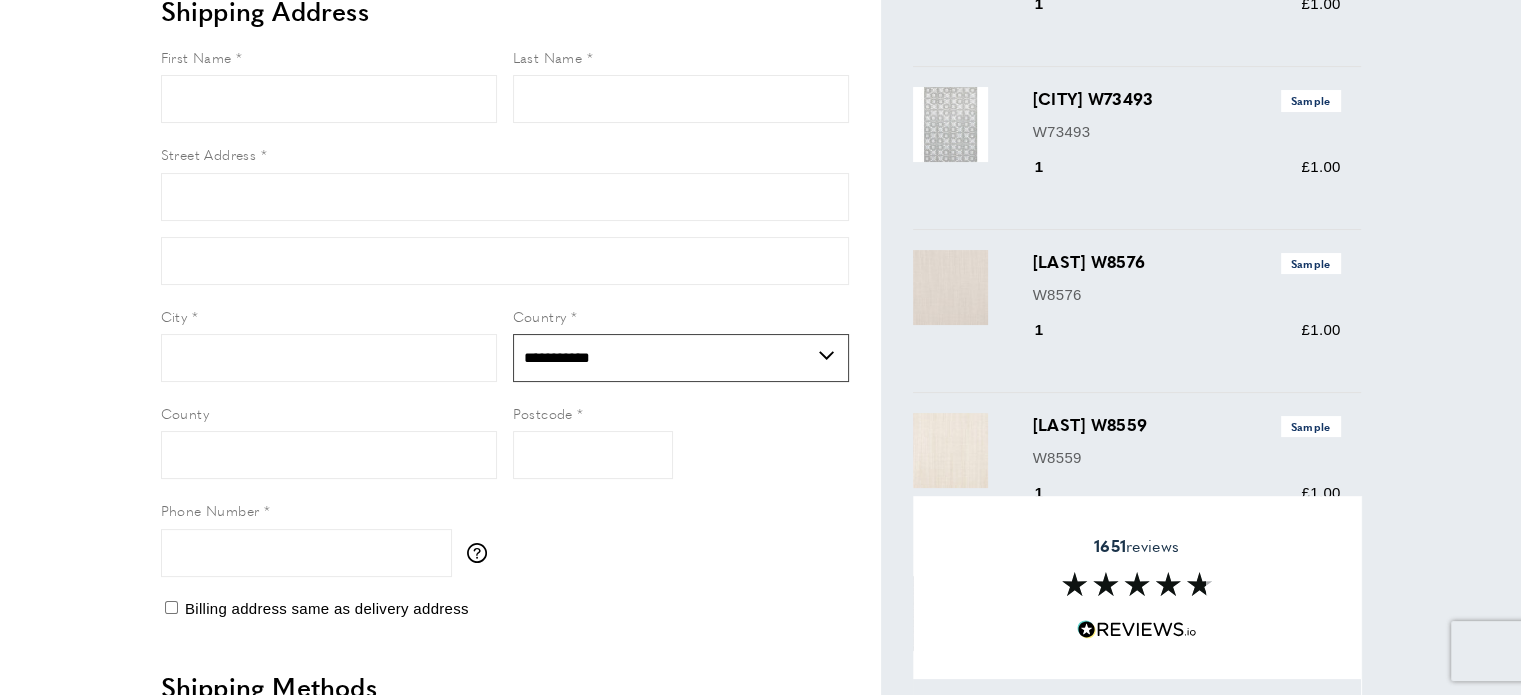 click on "**********" at bounding box center (681, 358) 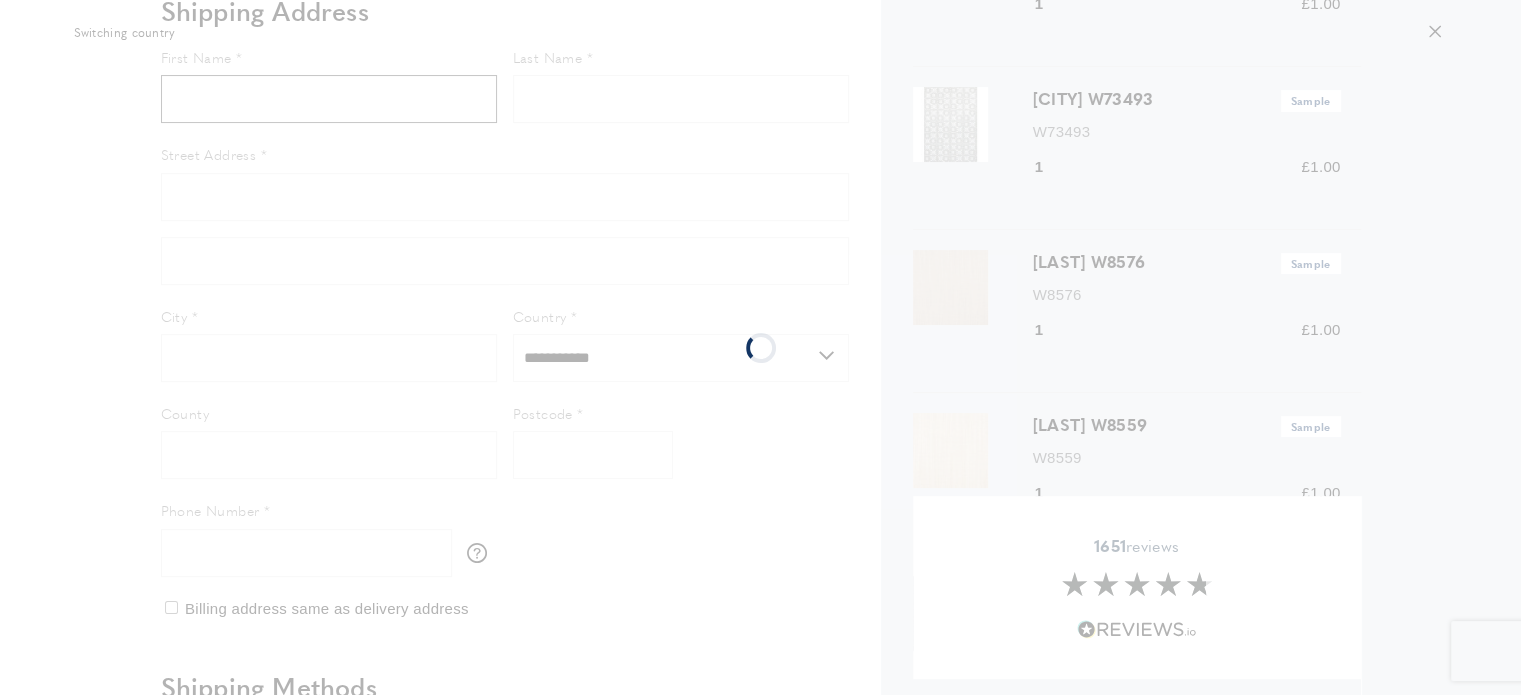 click on "**********" at bounding box center (760, 1188) 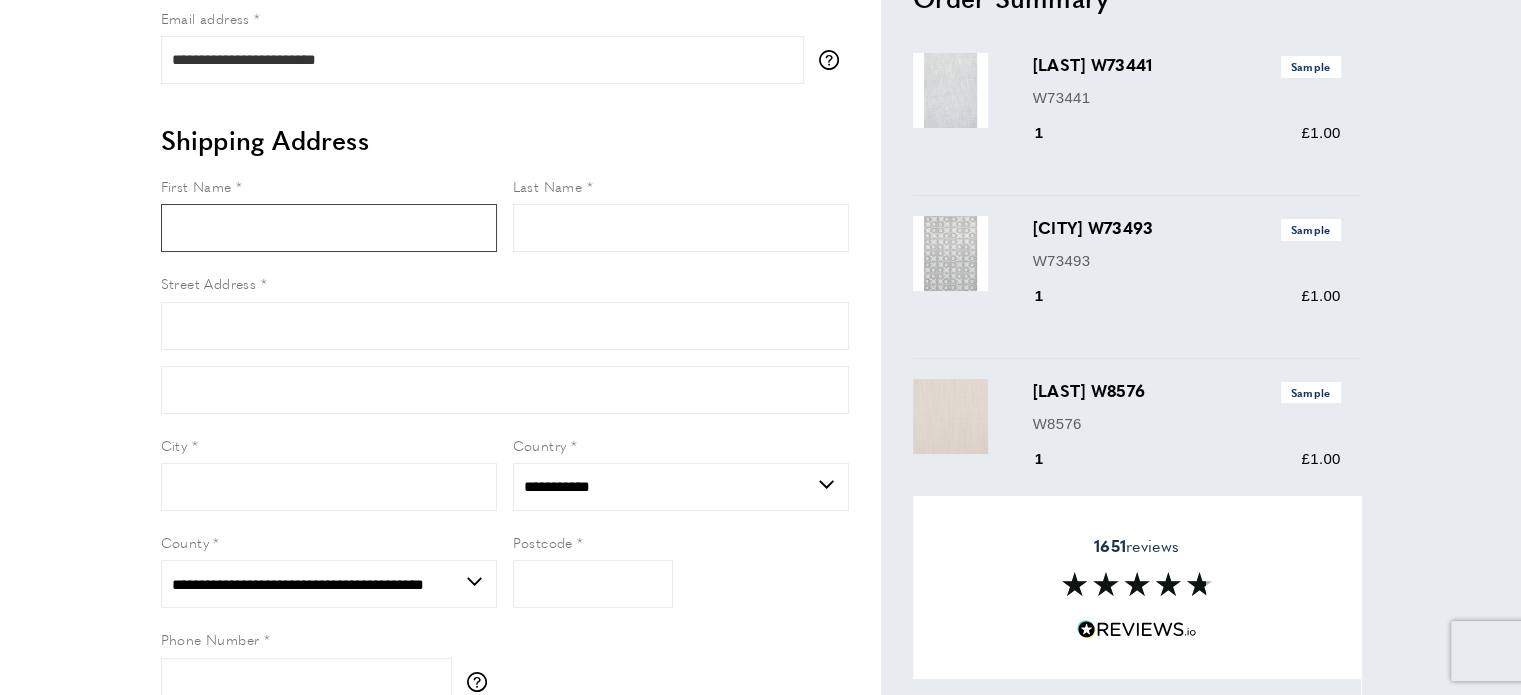 scroll, scrollTop: 0, scrollLeft: 0, axis: both 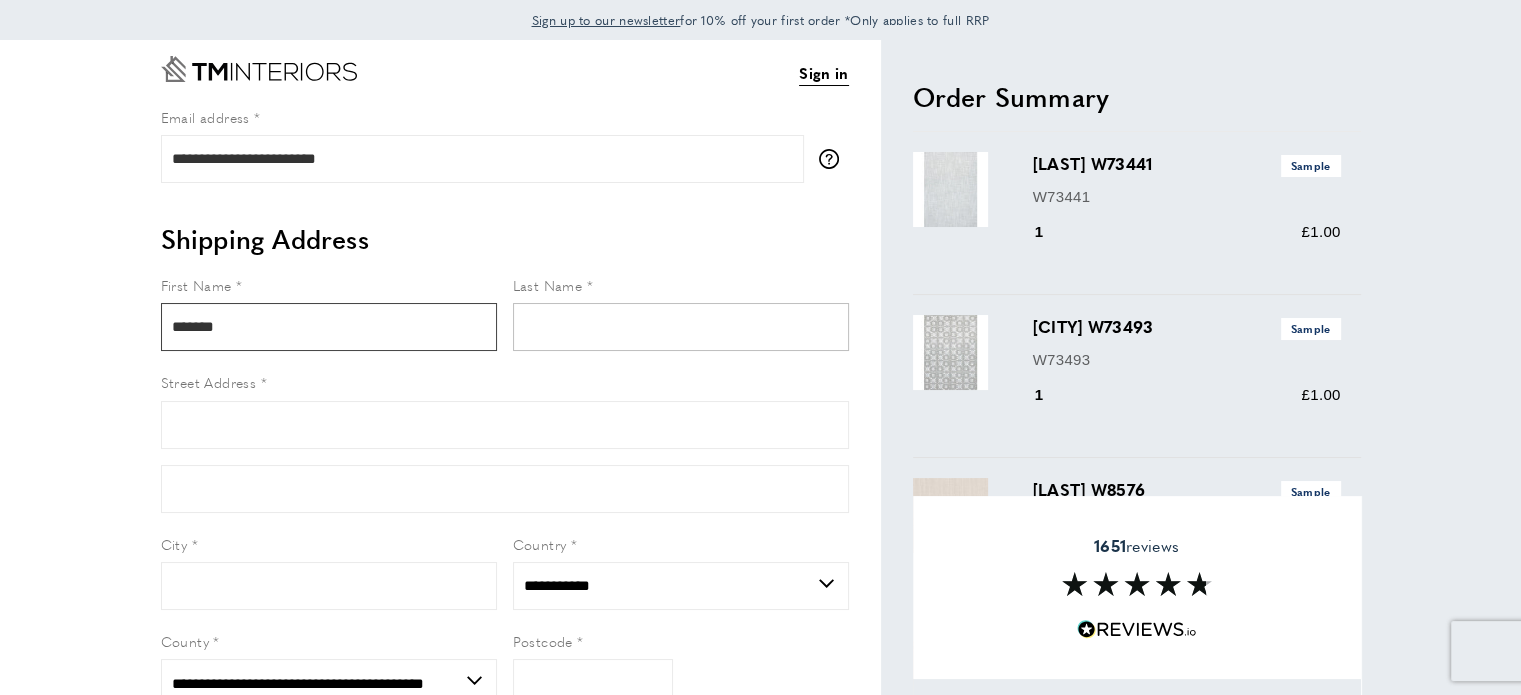 type on "*******" 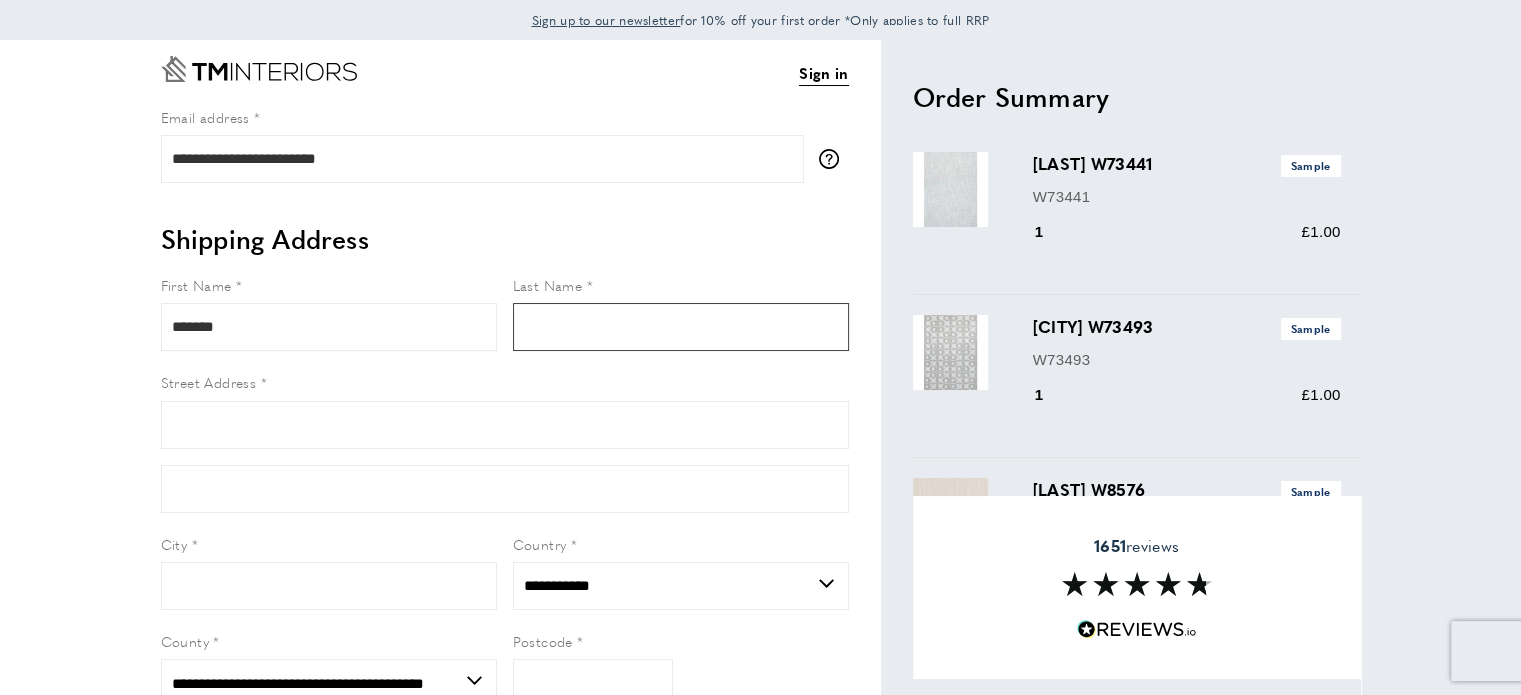 click on "Last Name" at bounding box center (681, 327) 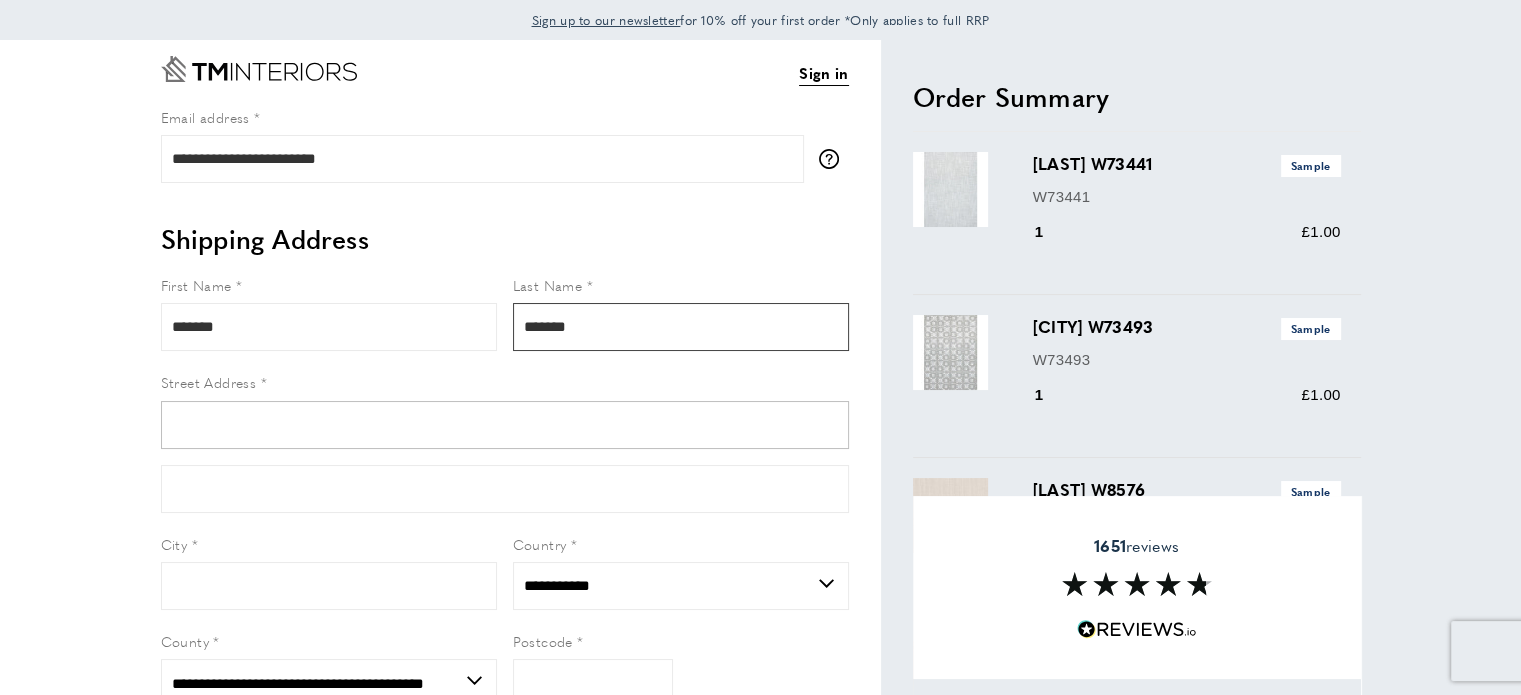 type on "*******" 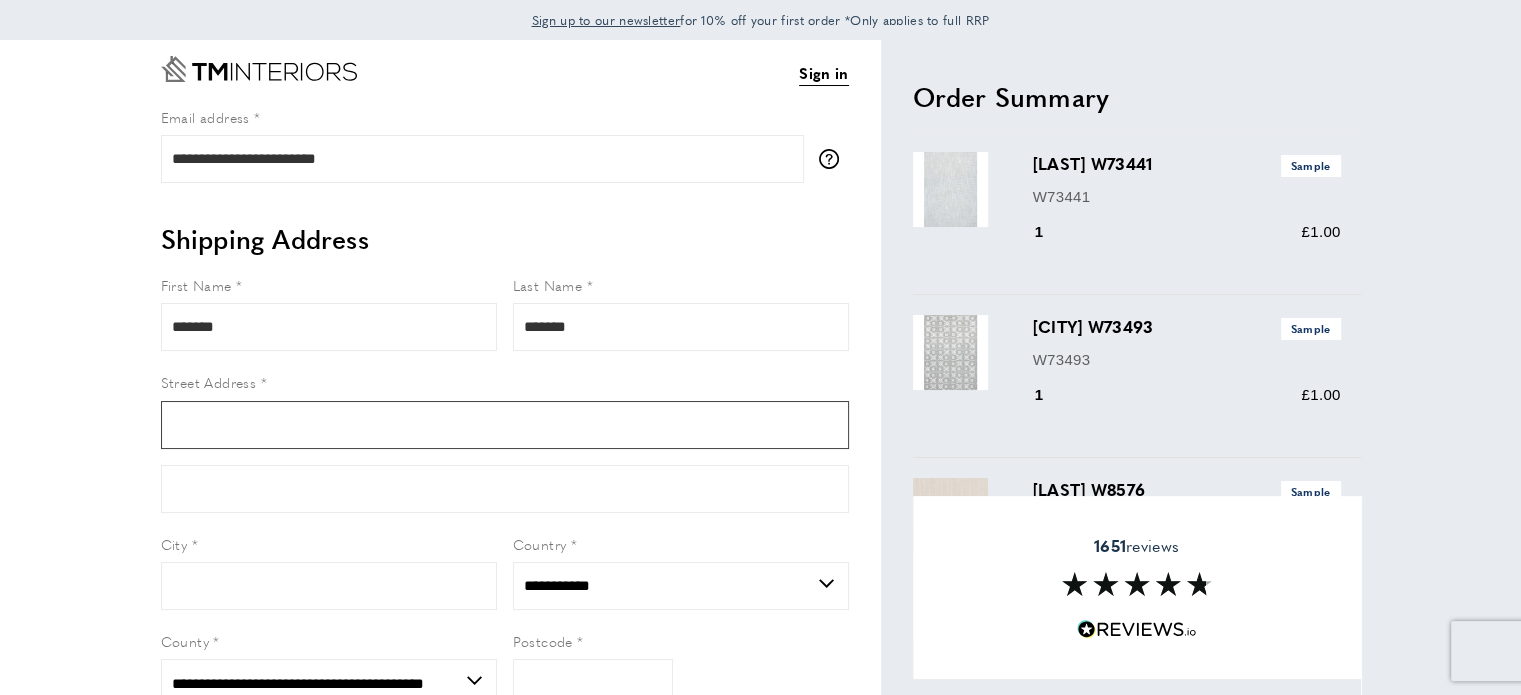 click on "Street Address" at bounding box center (505, 425) 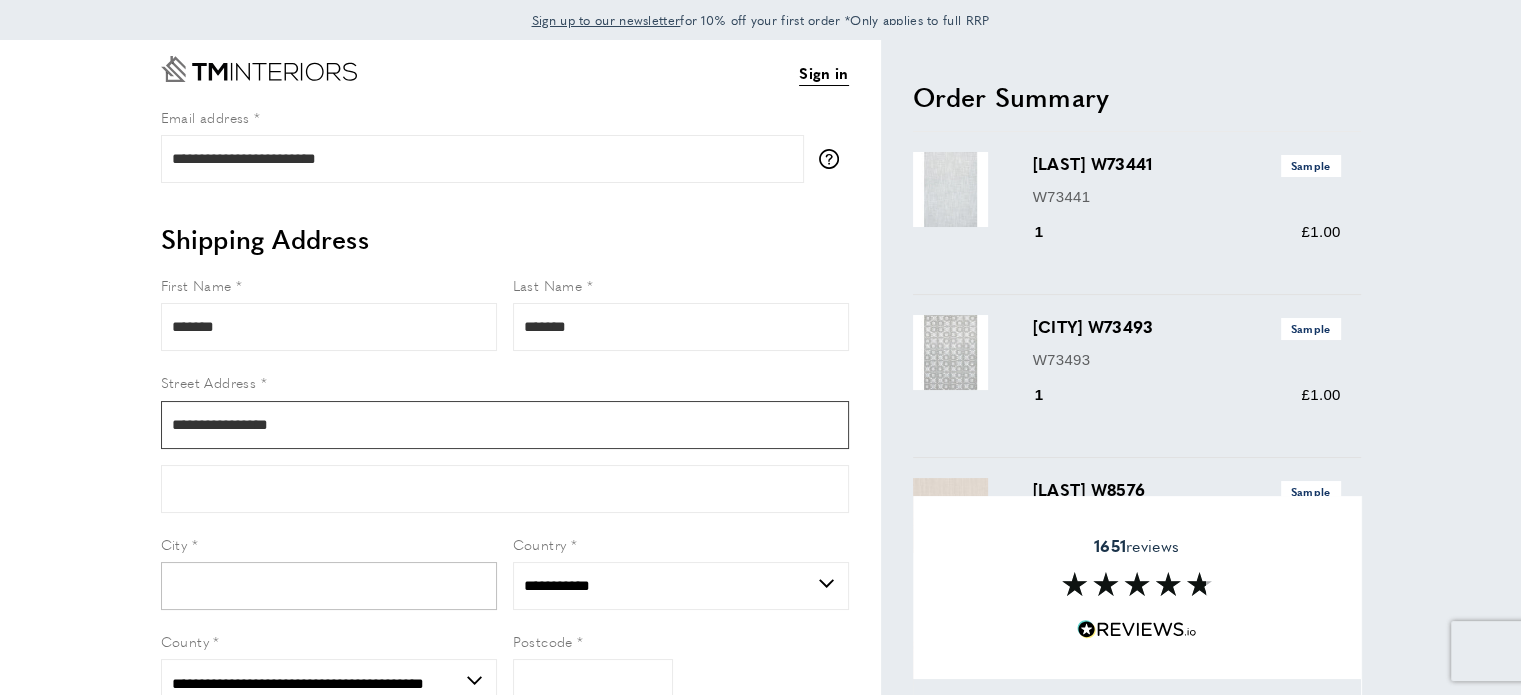 type on "**********" 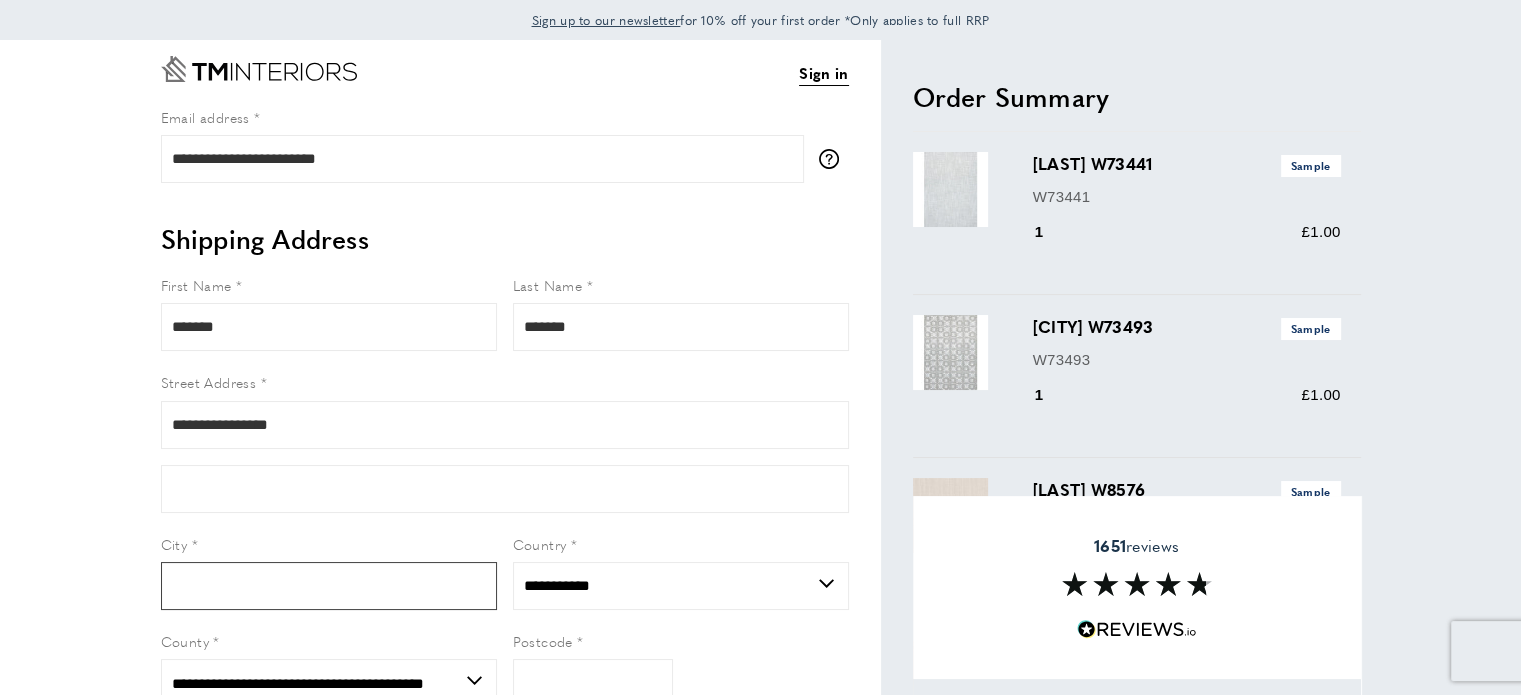 click on "City" at bounding box center (329, 586) 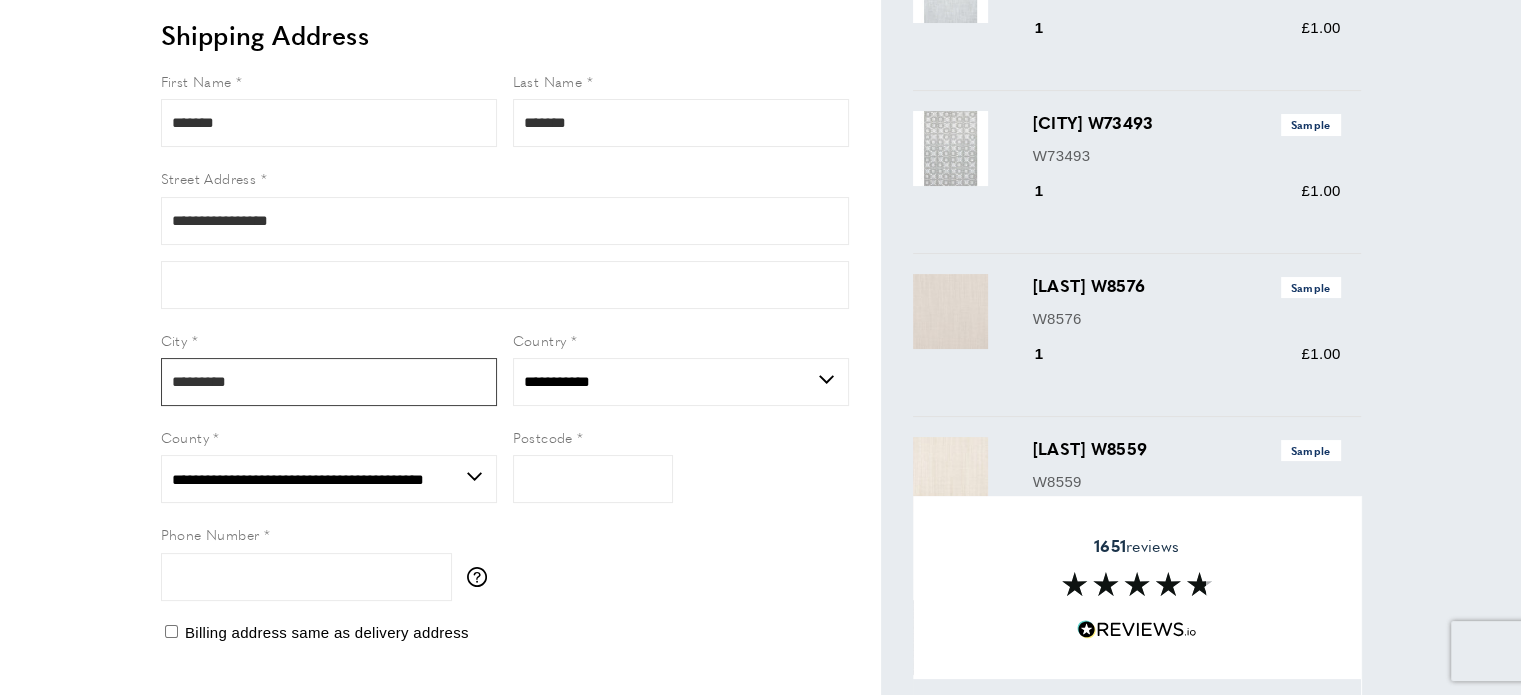 scroll, scrollTop: 207, scrollLeft: 0, axis: vertical 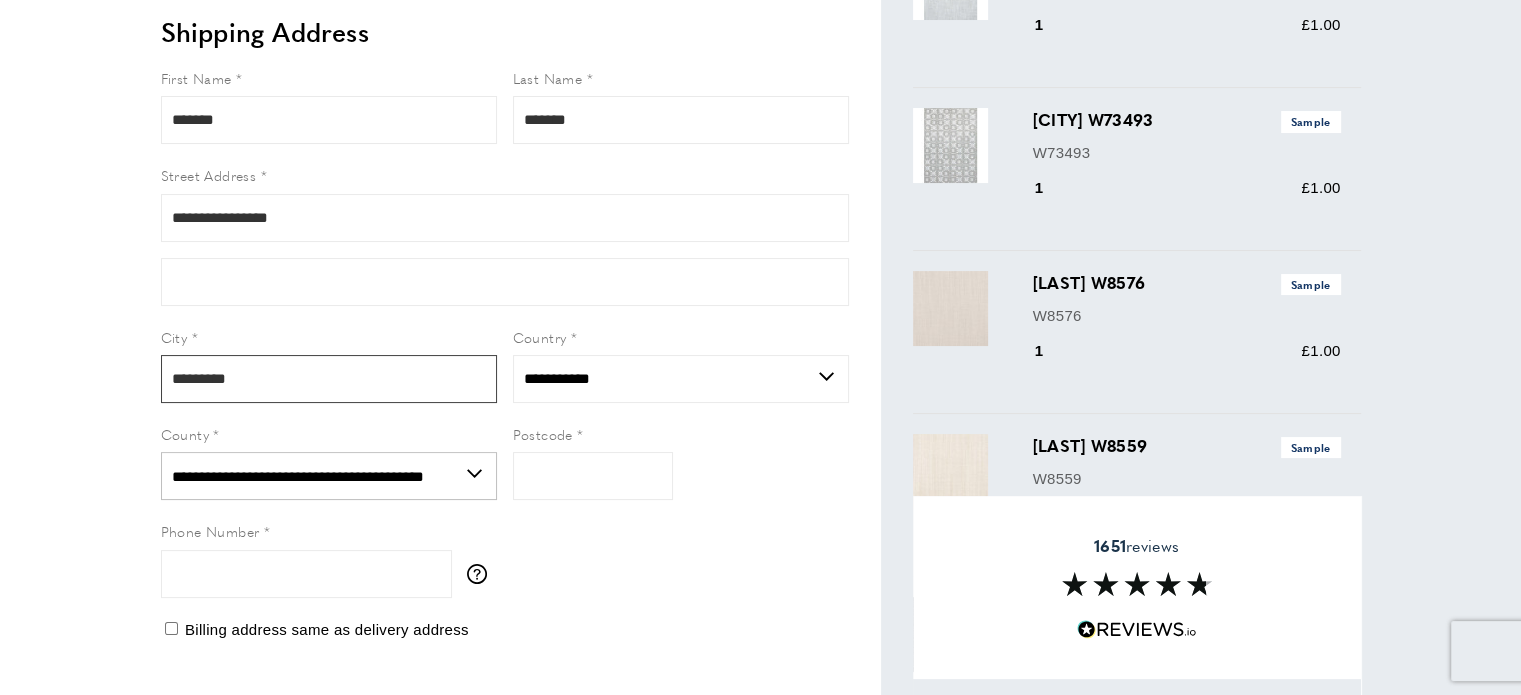 type on "*********" 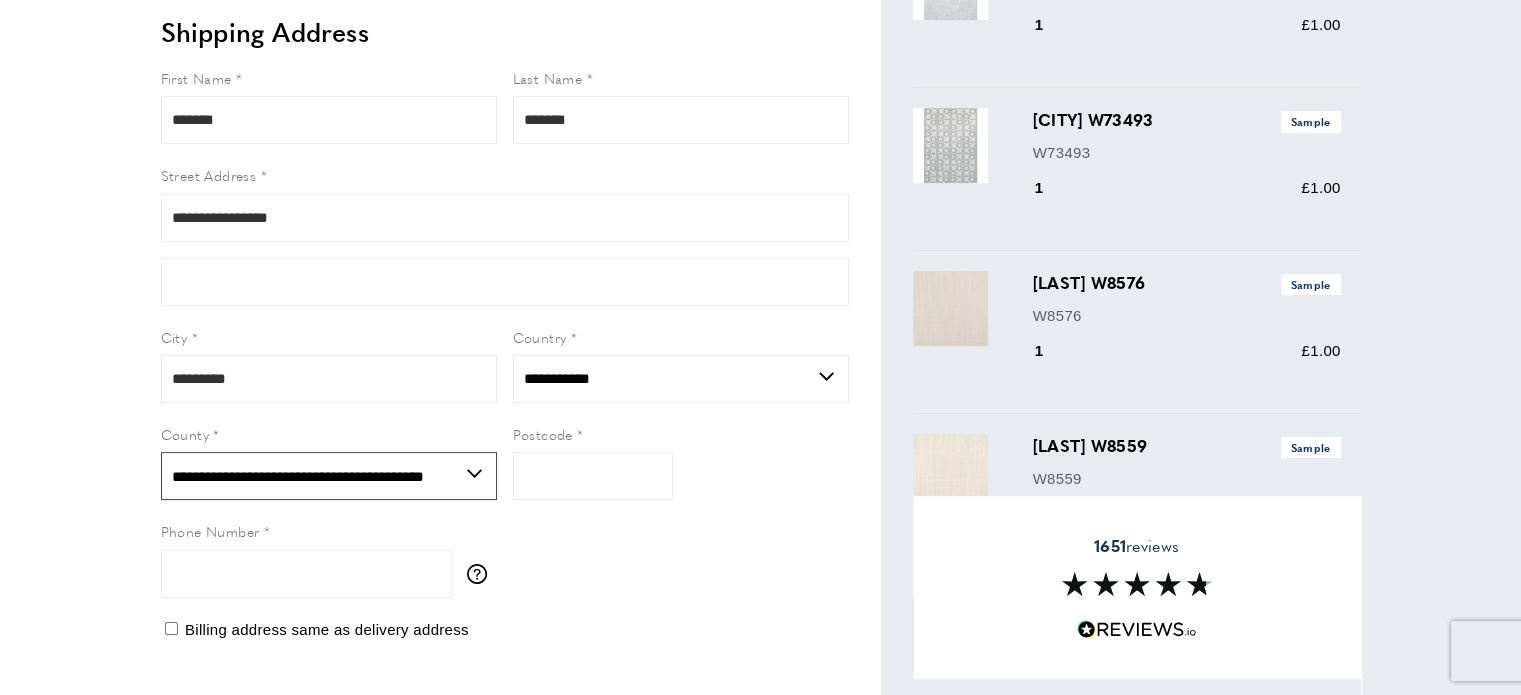 click on "**********" at bounding box center (329, 476) 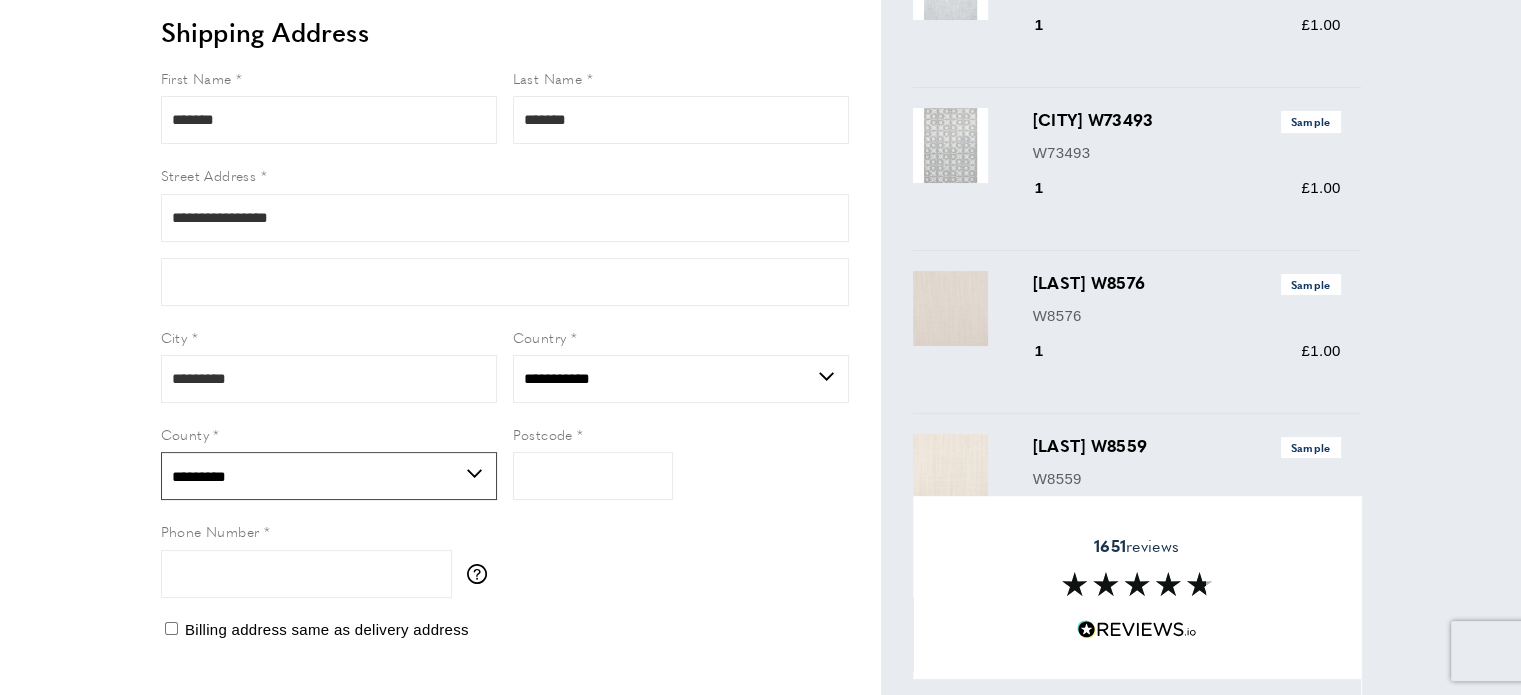 click on "**********" at bounding box center (329, 476) 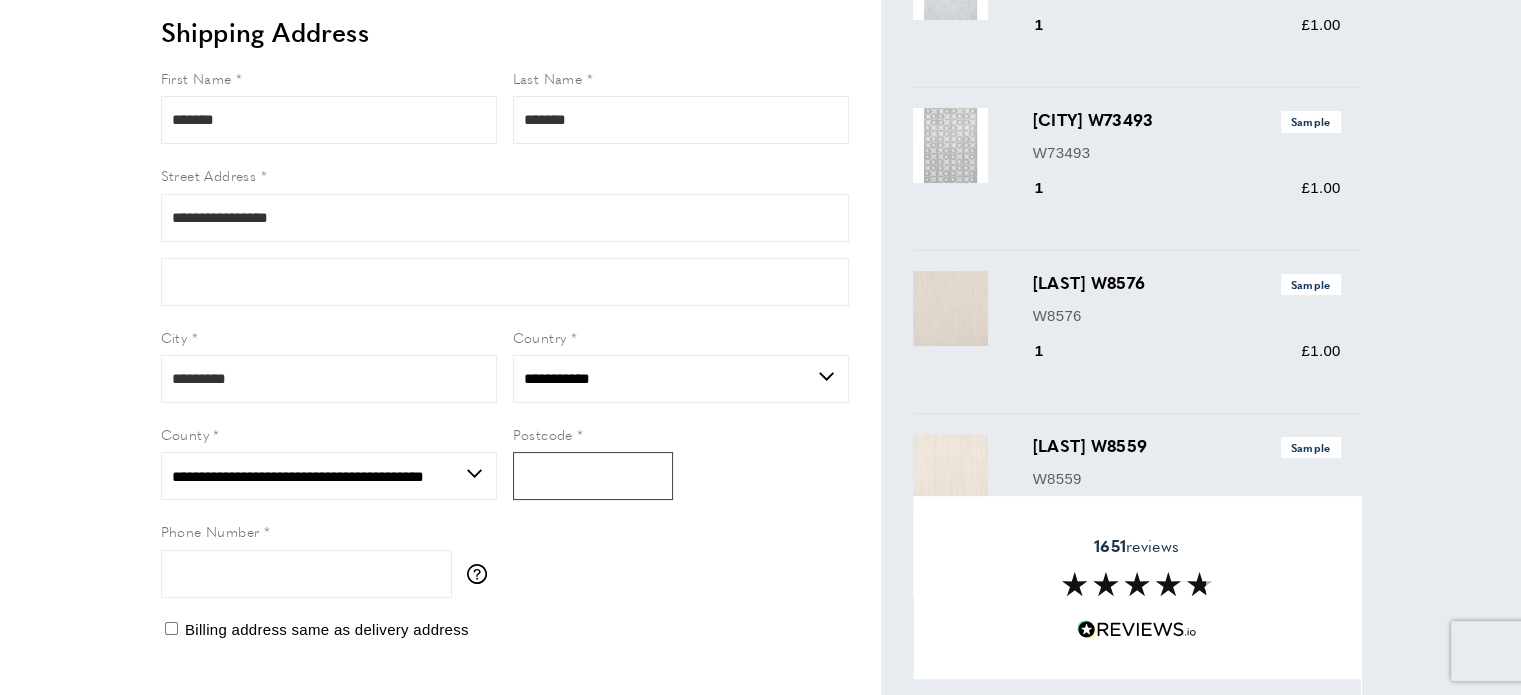 click on "Postcode" at bounding box center [593, 476] 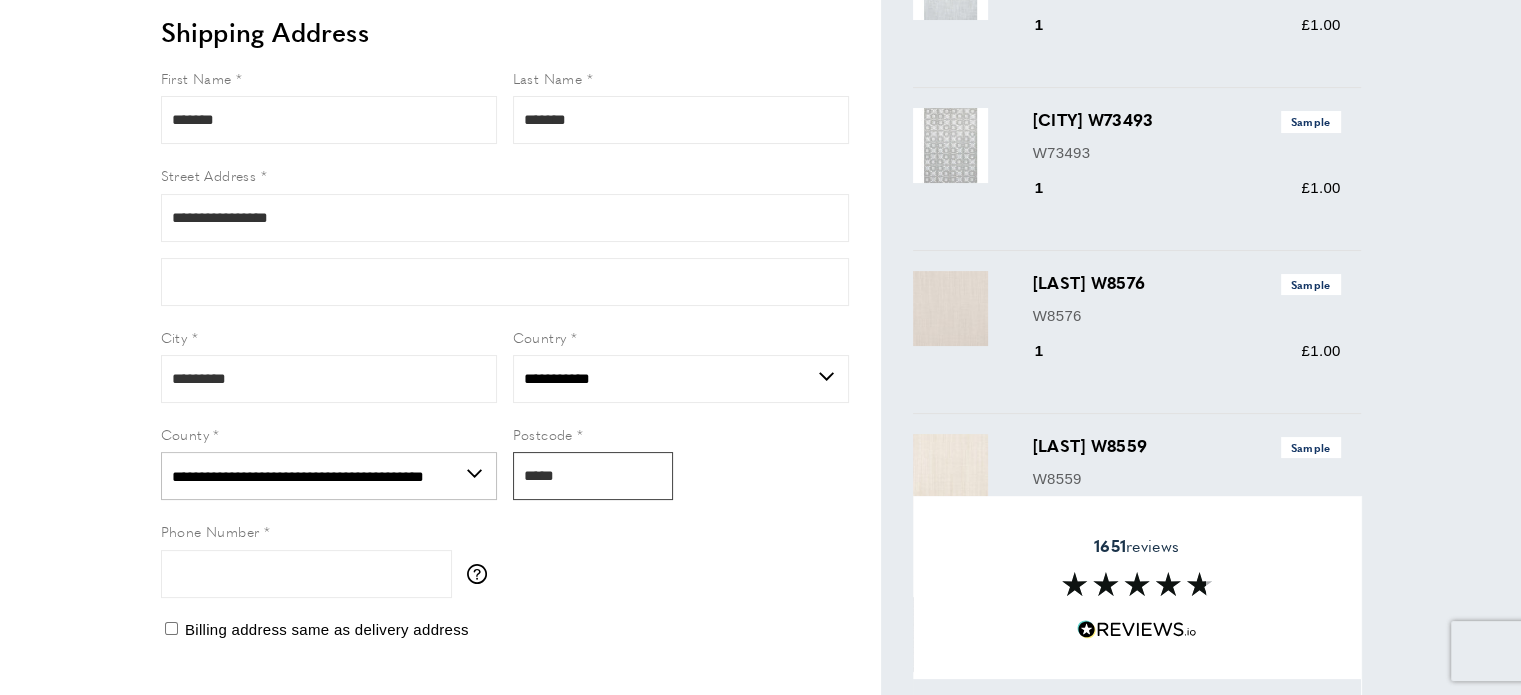 type on "*****" 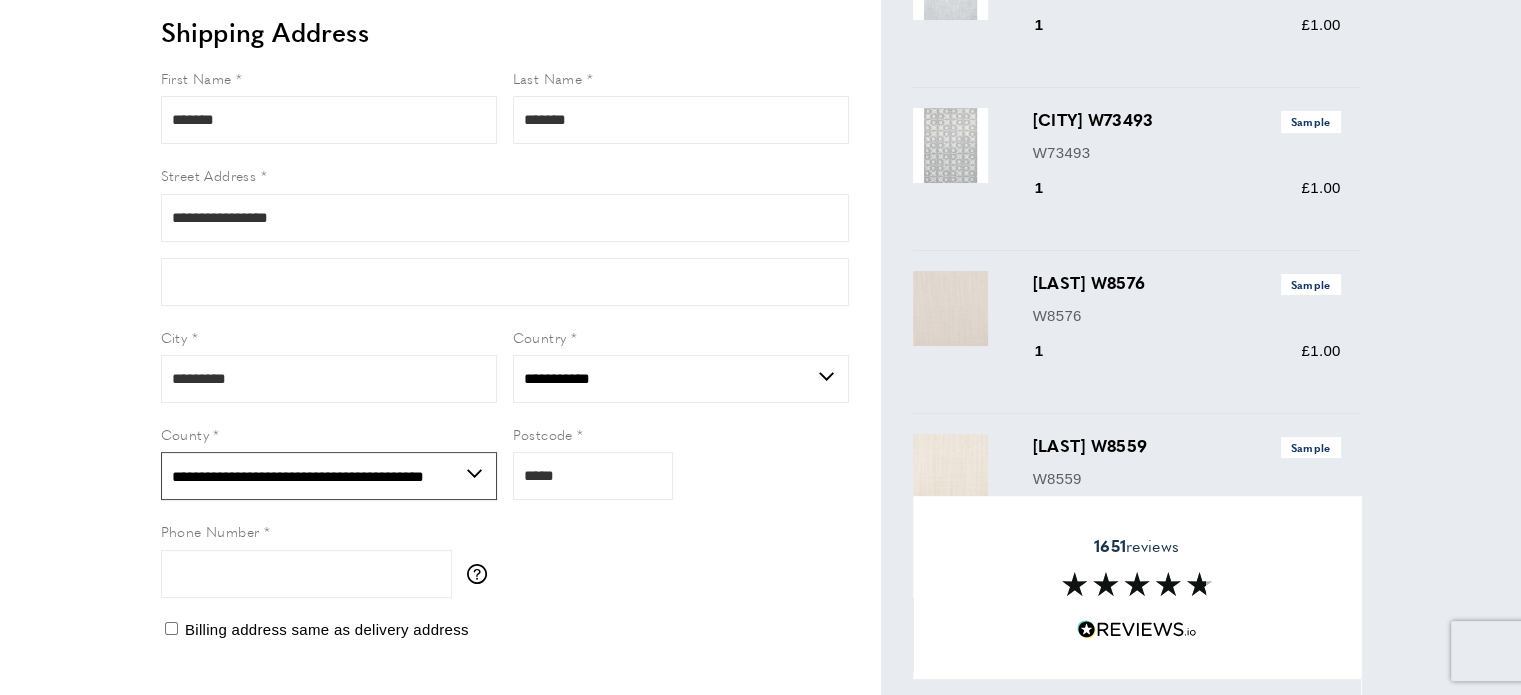 click on "**********" at bounding box center (329, 476) 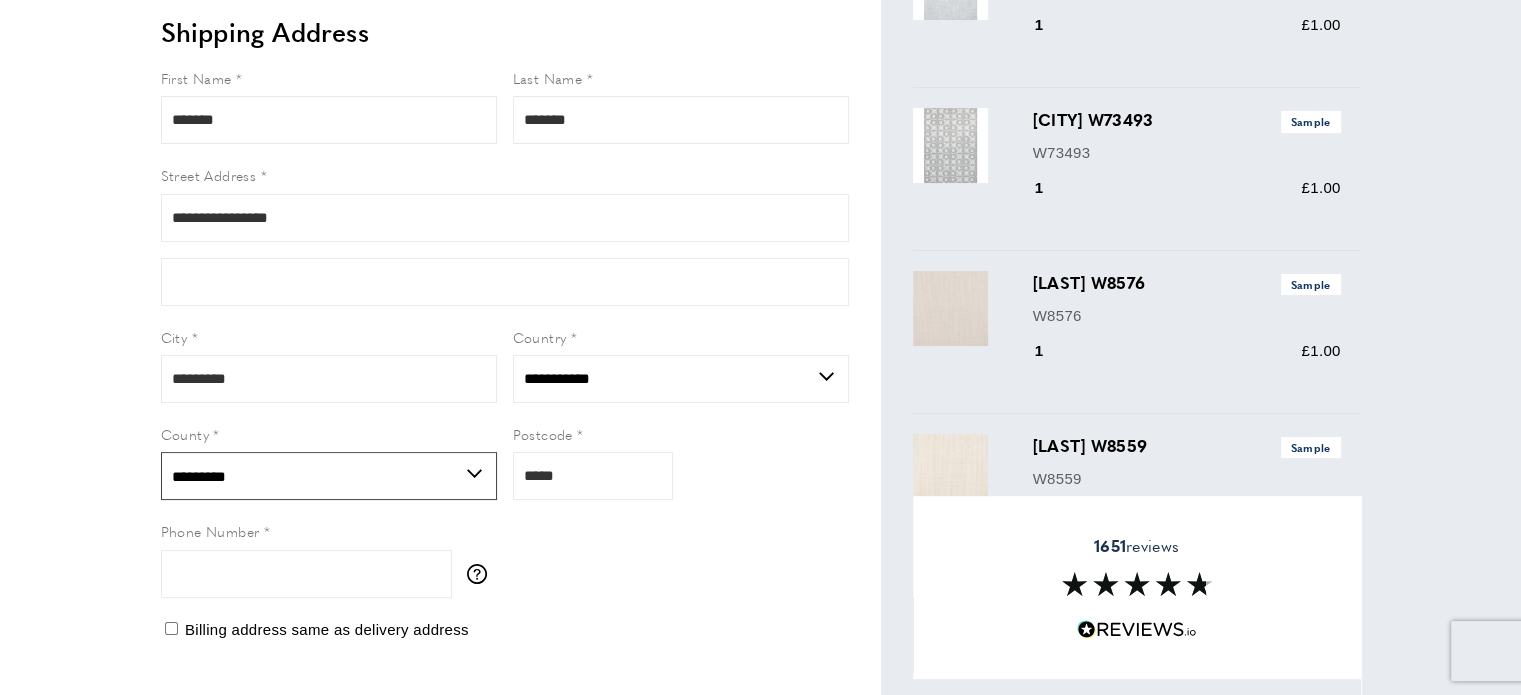click on "**********" at bounding box center [329, 476] 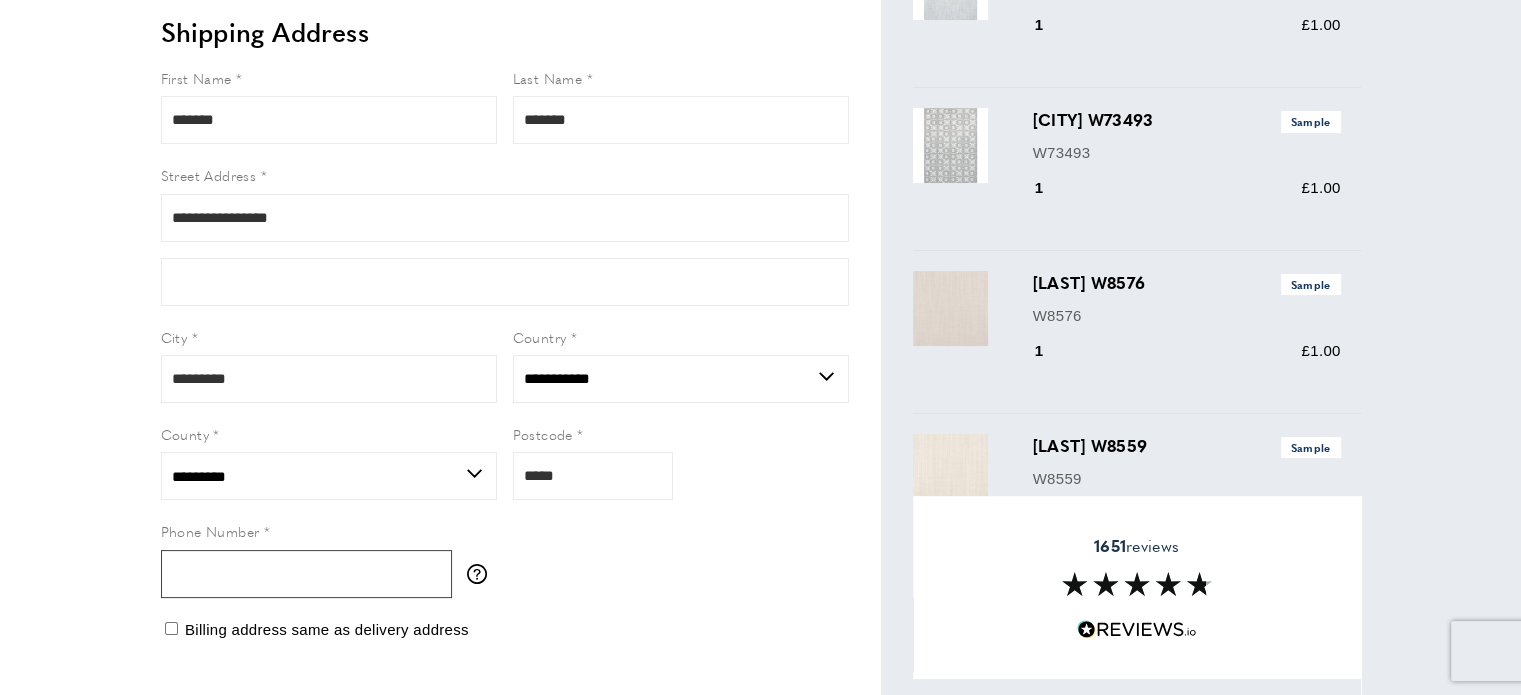 click on "Phone Number" at bounding box center (306, 574) 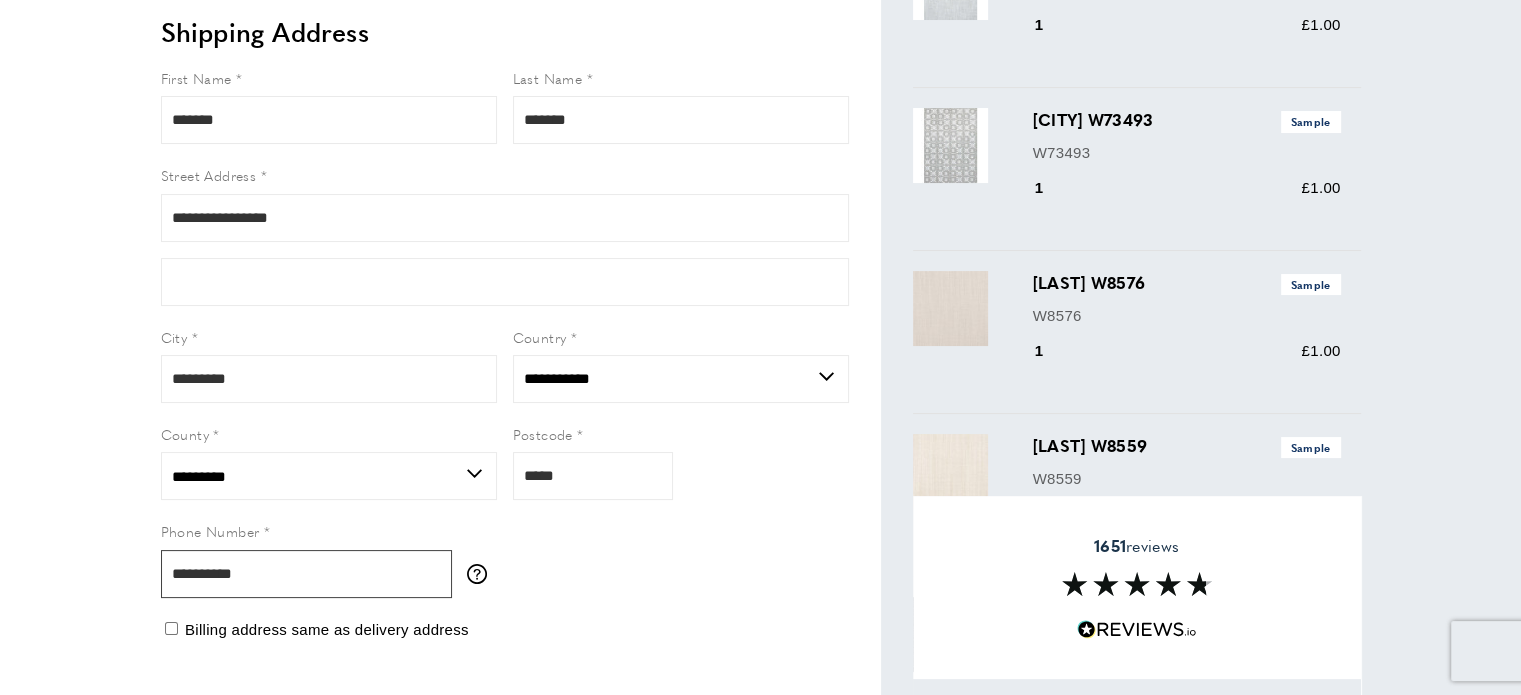 type on "**********" 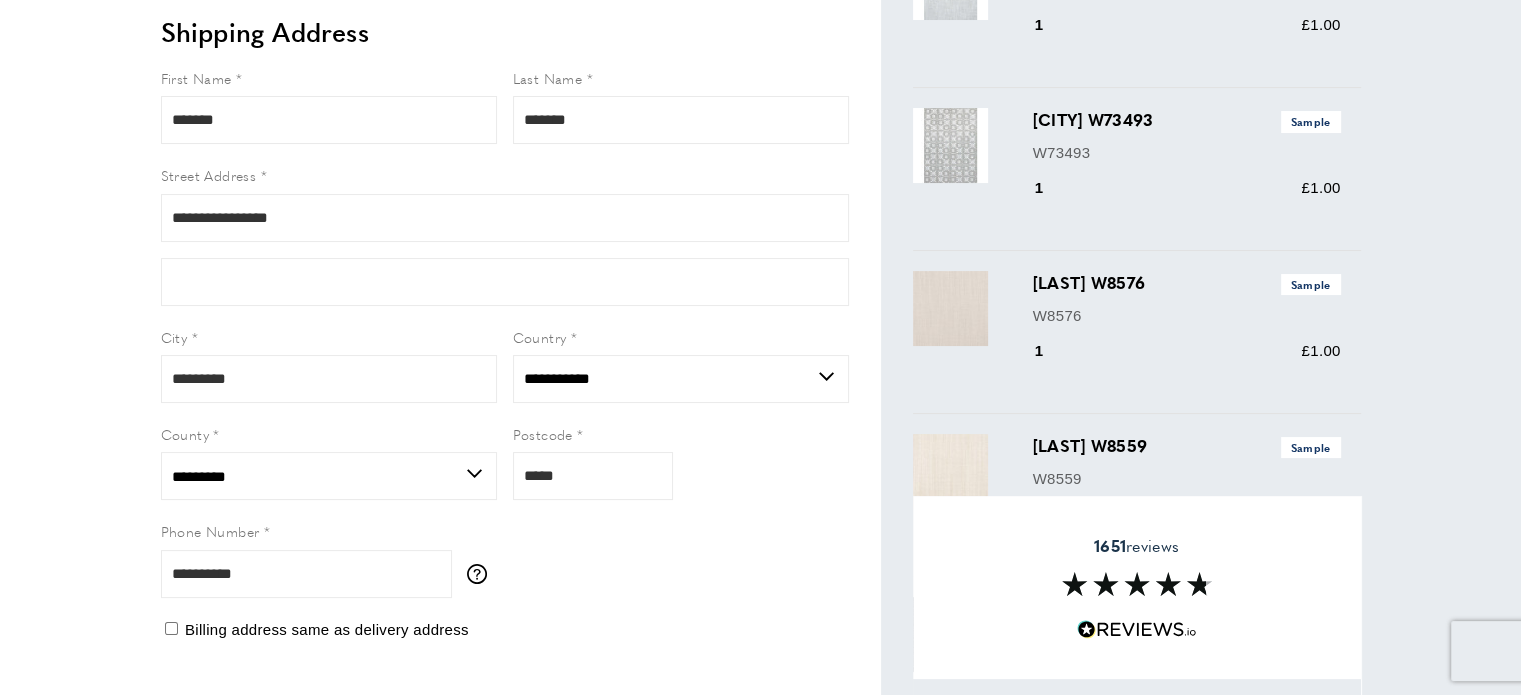 click on "**********" at bounding box center (505, 342) 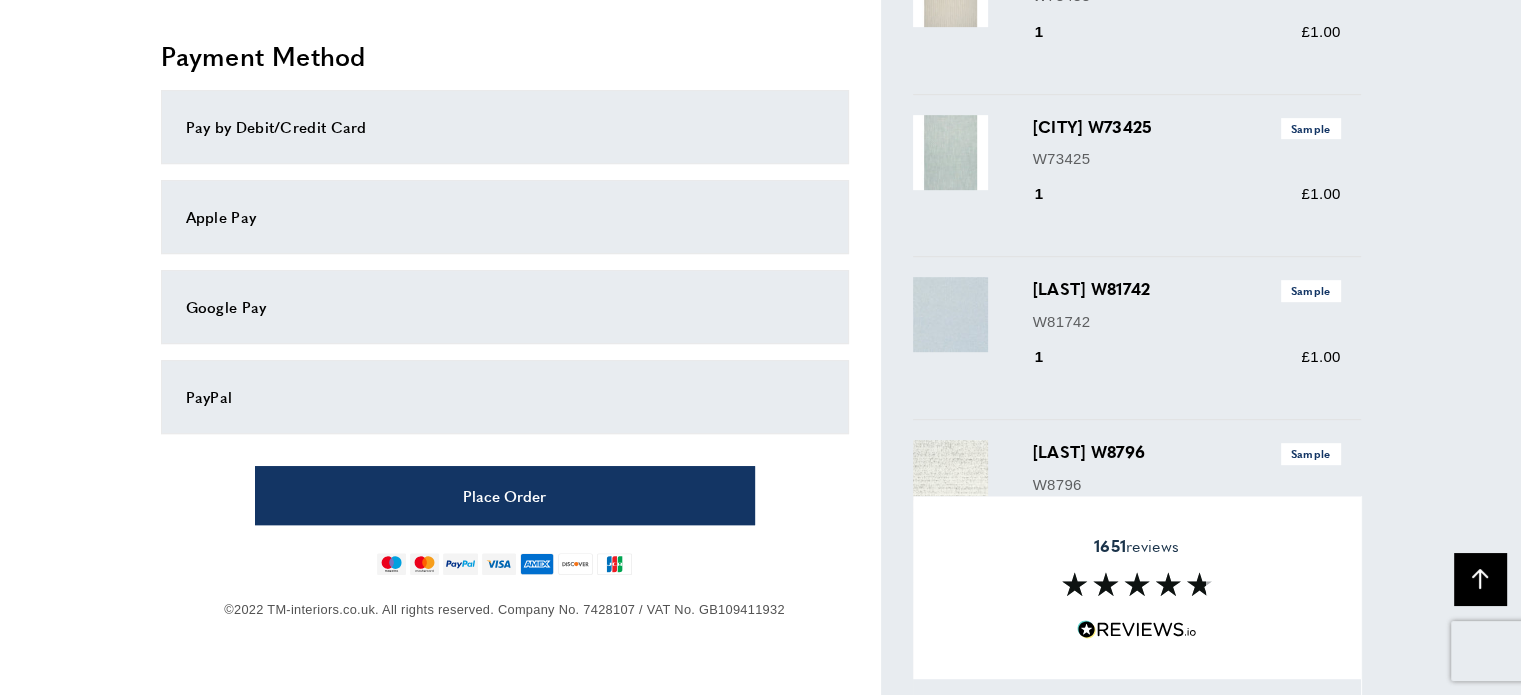 scroll, scrollTop: 1016, scrollLeft: 0, axis: vertical 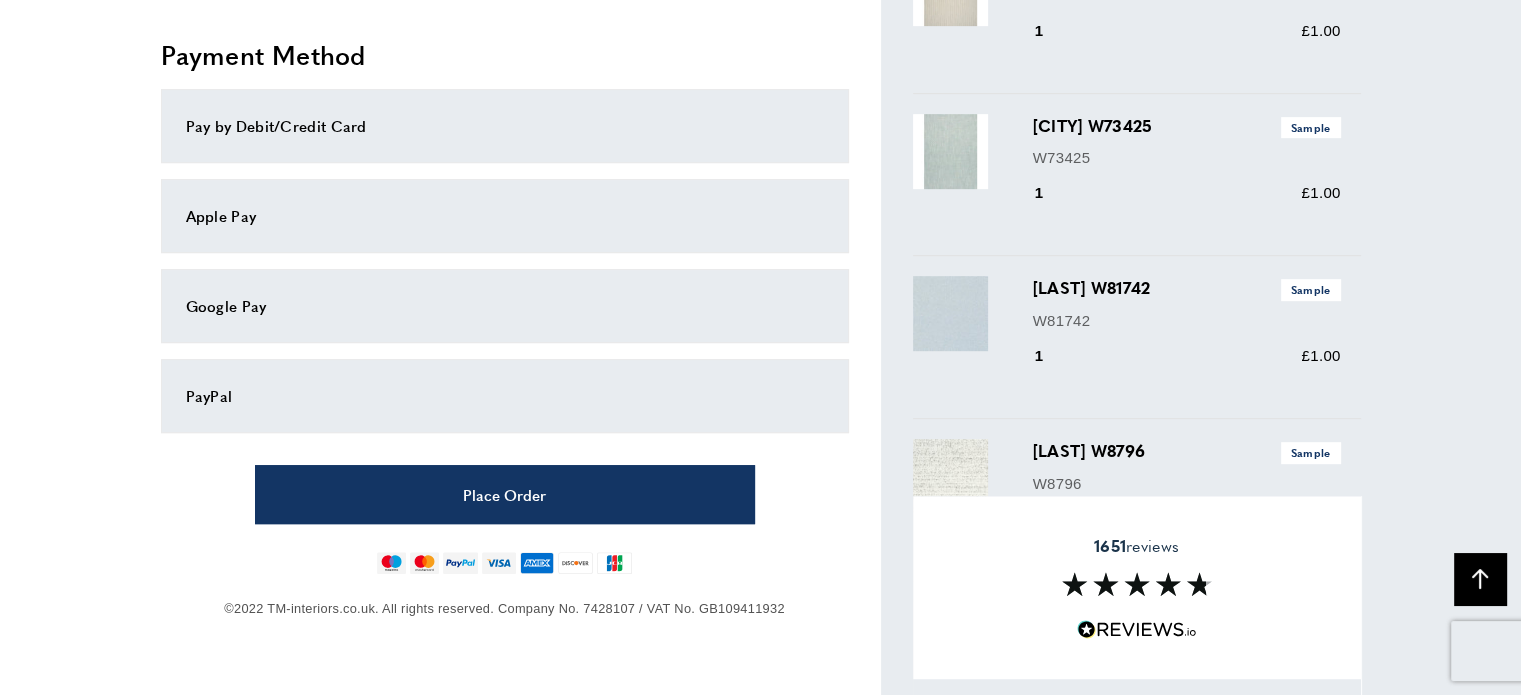click on "PayPal" at bounding box center [505, 396] 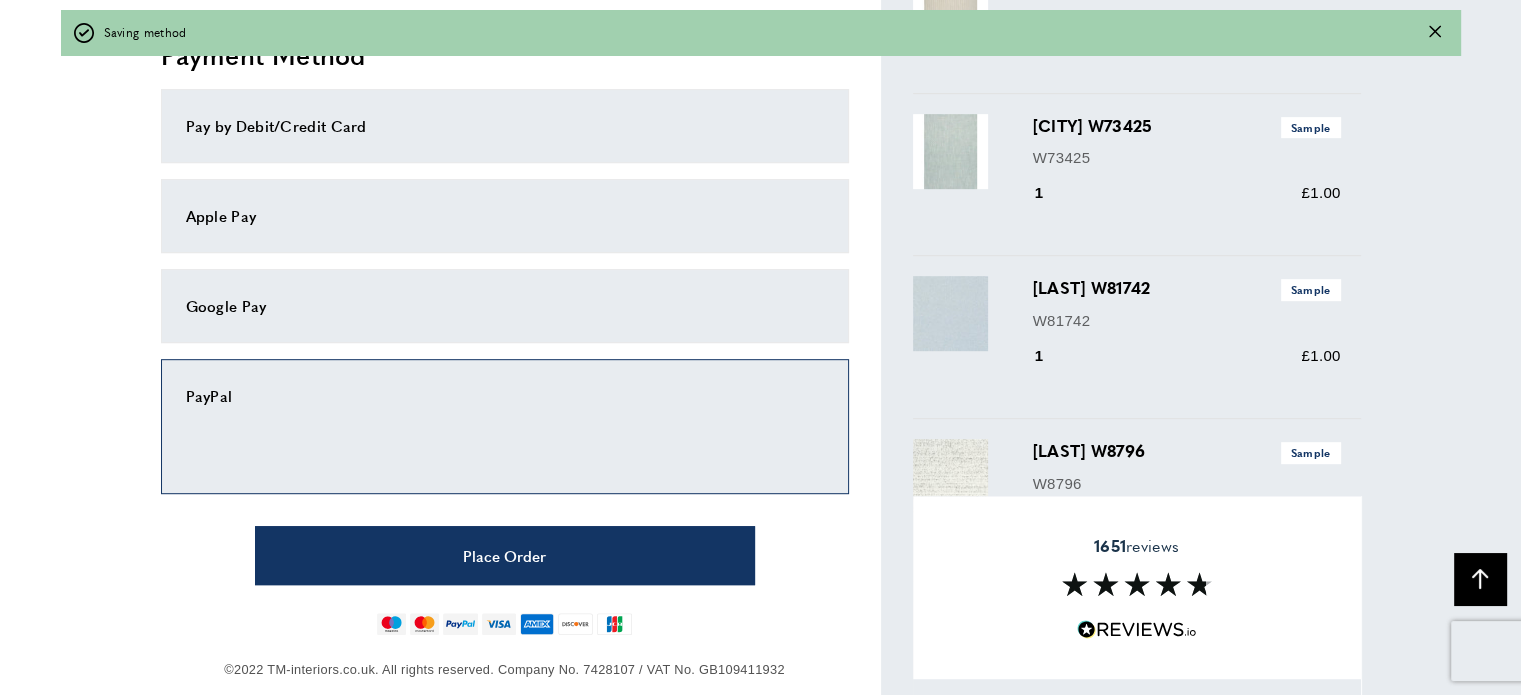 click on "PayPal" at bounding box center [505, 426] 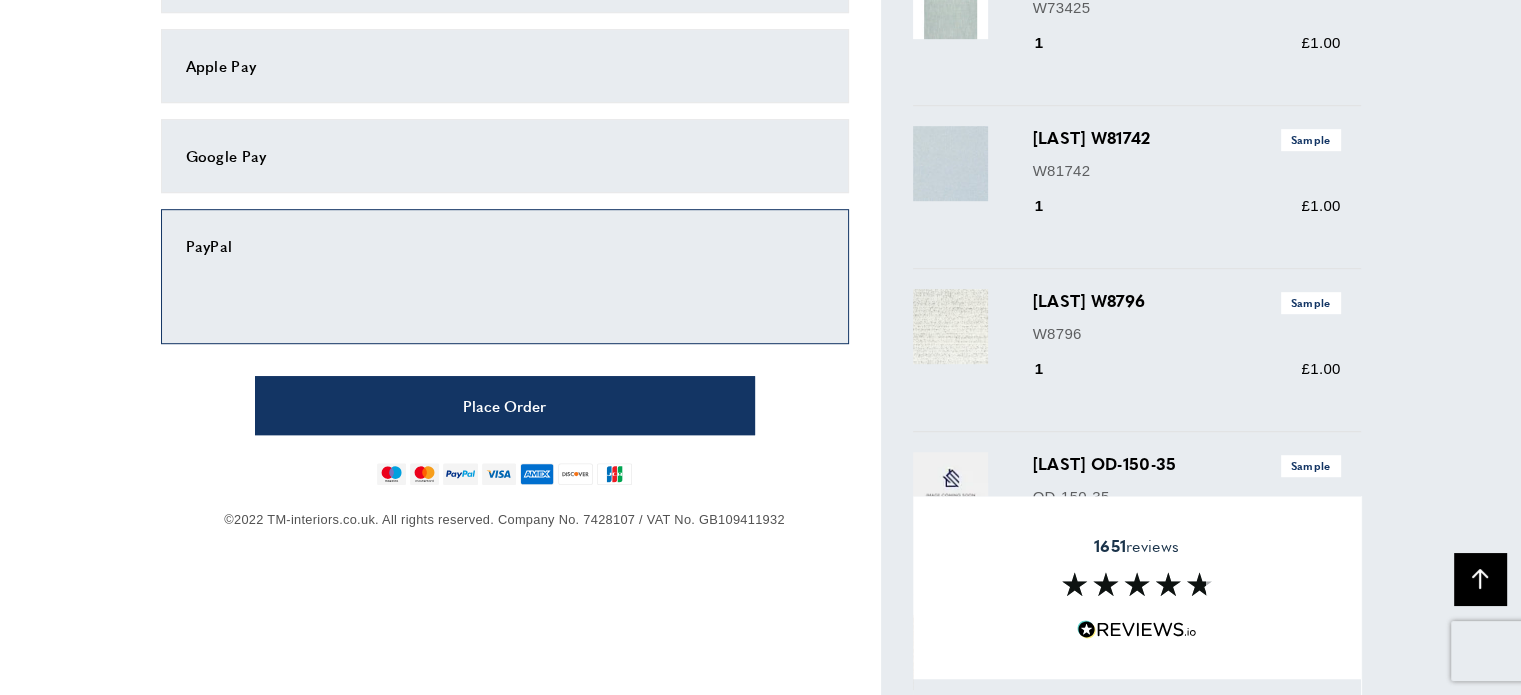 scroll, scrollTop: 1155, scrollLeft: 0, axis: vertical 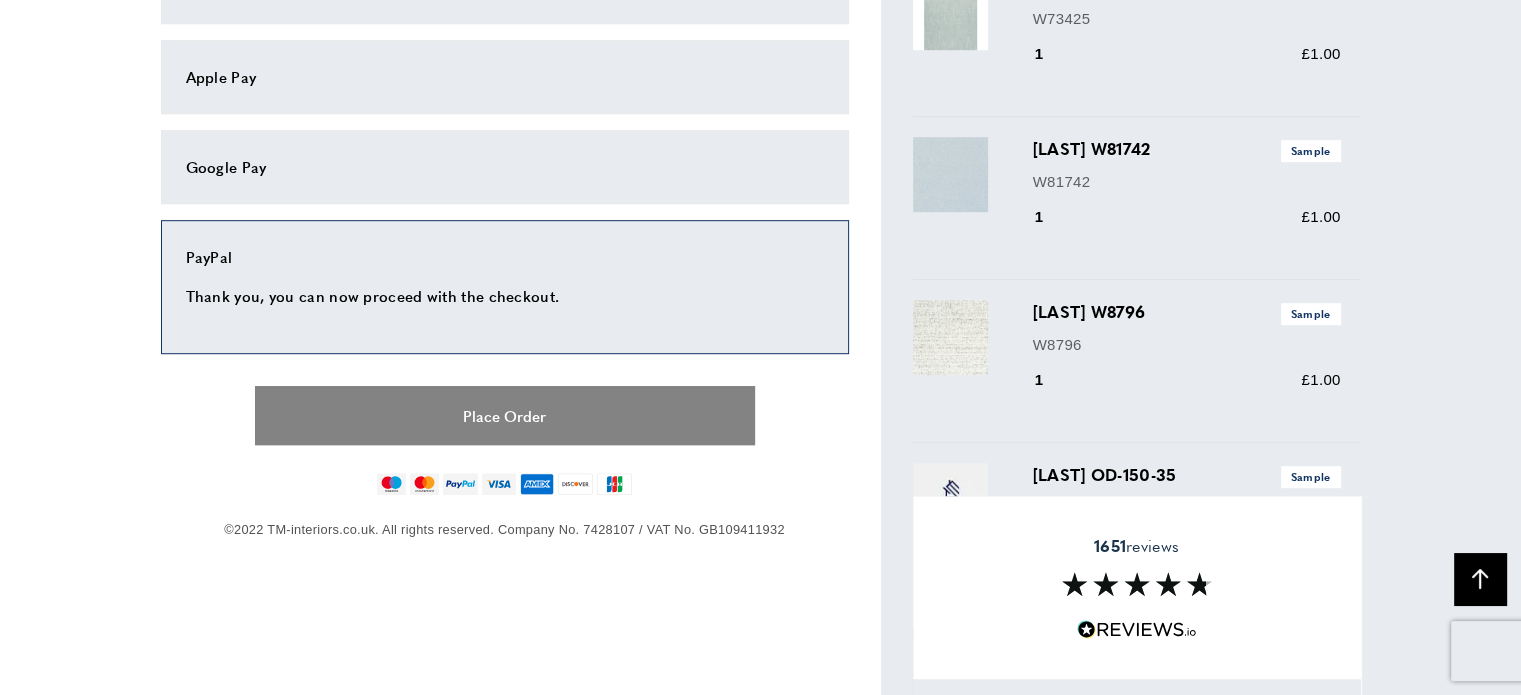 click on "Place Order" at bounding box center [505, 415] 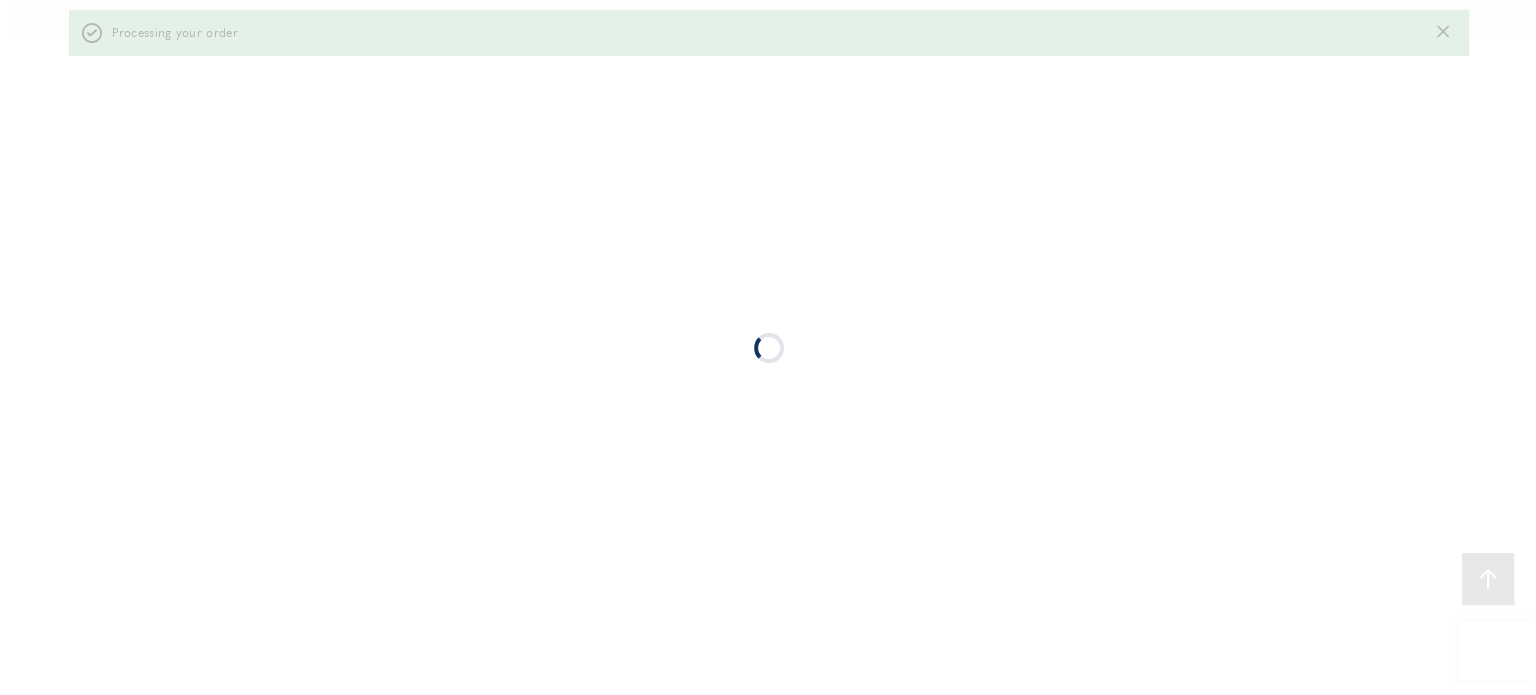 scroll, scrollTop: 0, scrollLeft: 0, axis: both 